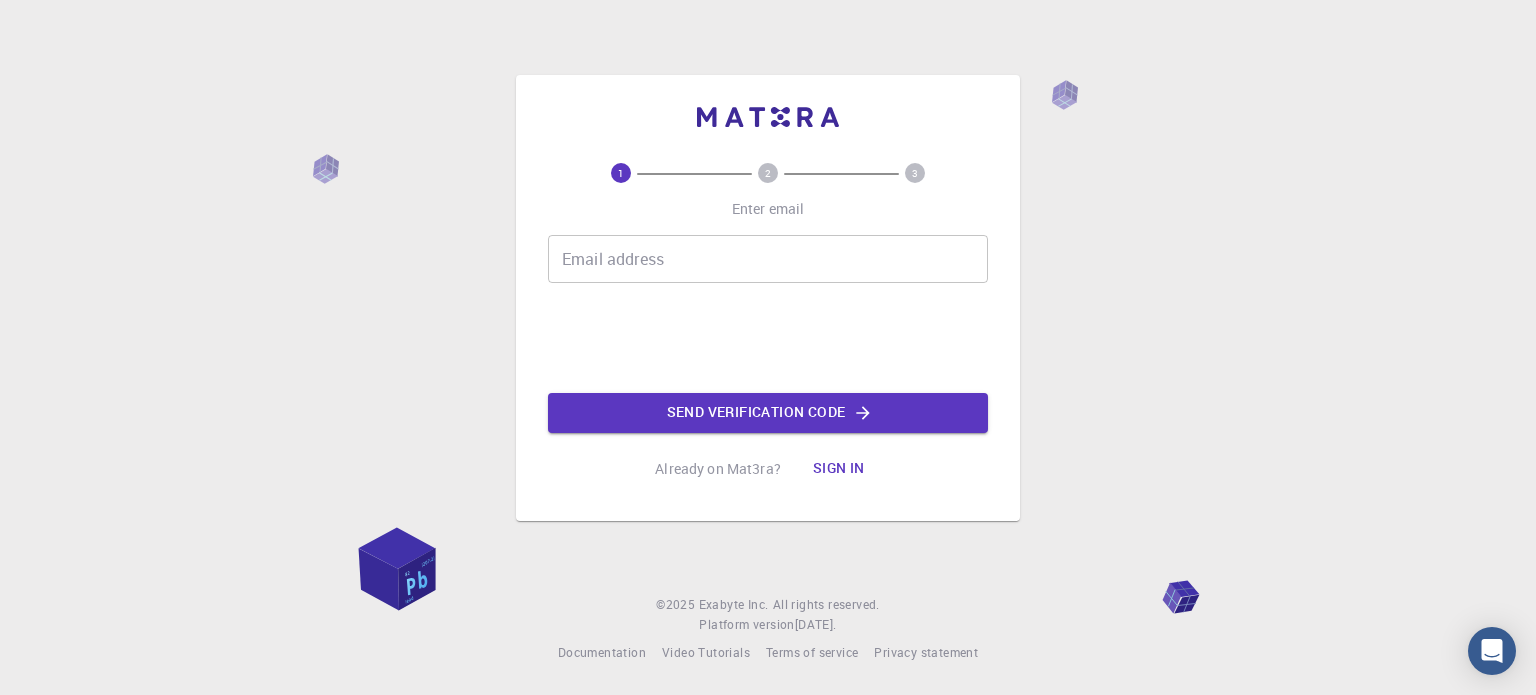 scroll, scrollTop: 0, scrollLeft: 0, axis: both 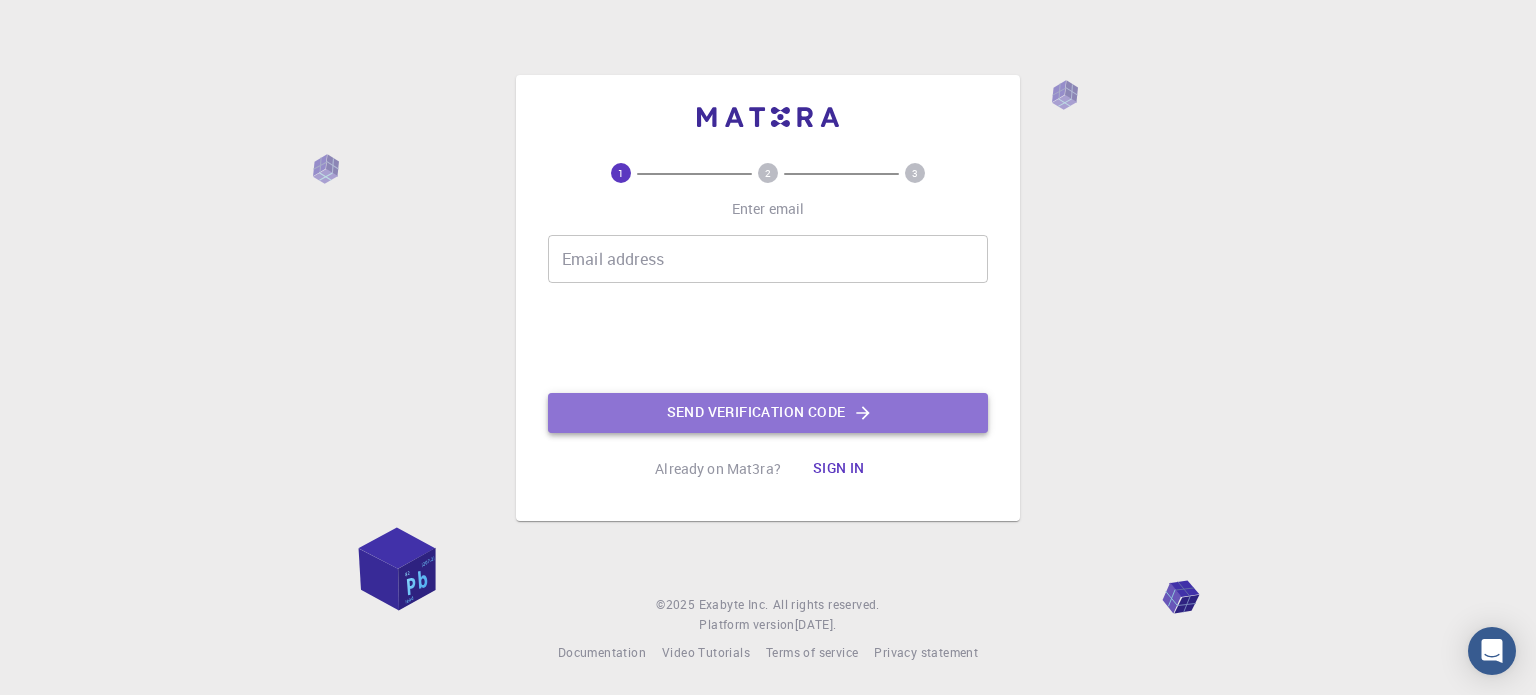 click on "Send verification code" 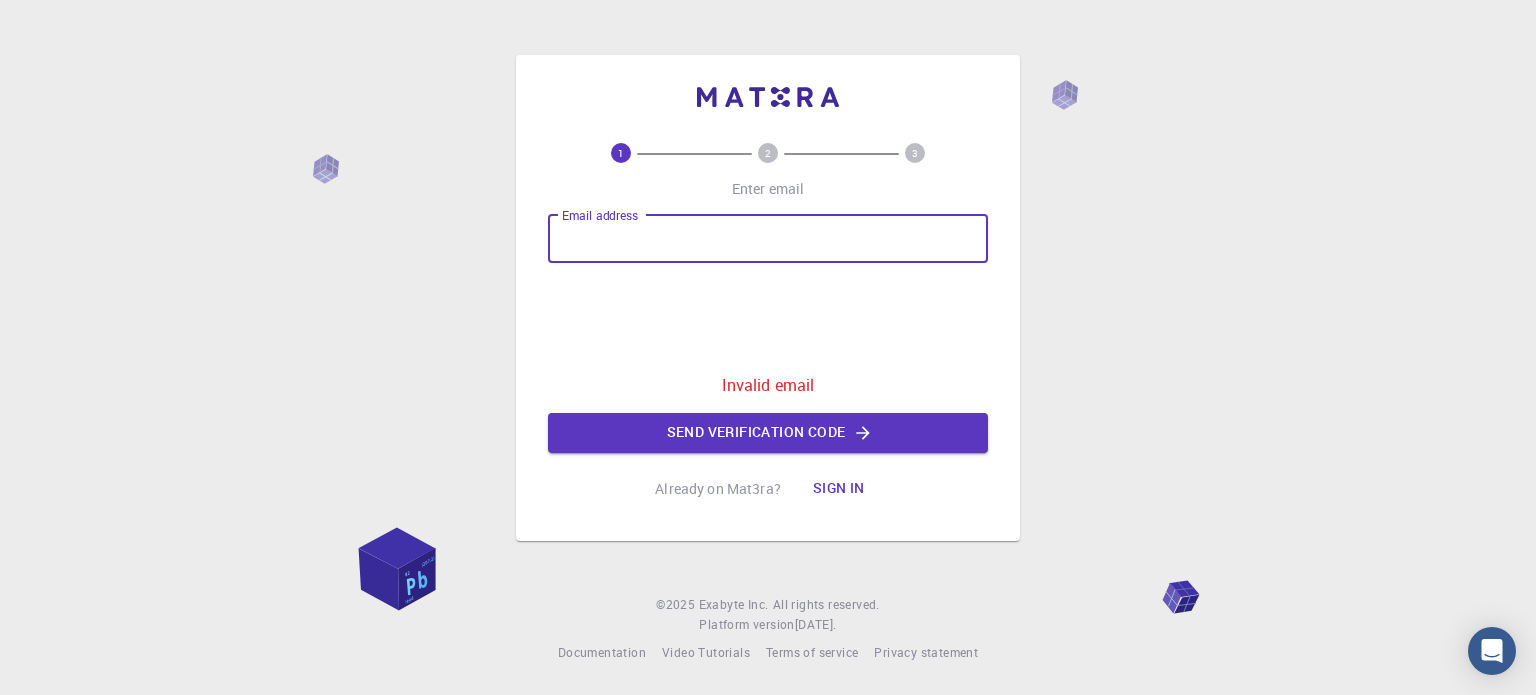 click on "Email address" at bounding box center (768, 239) 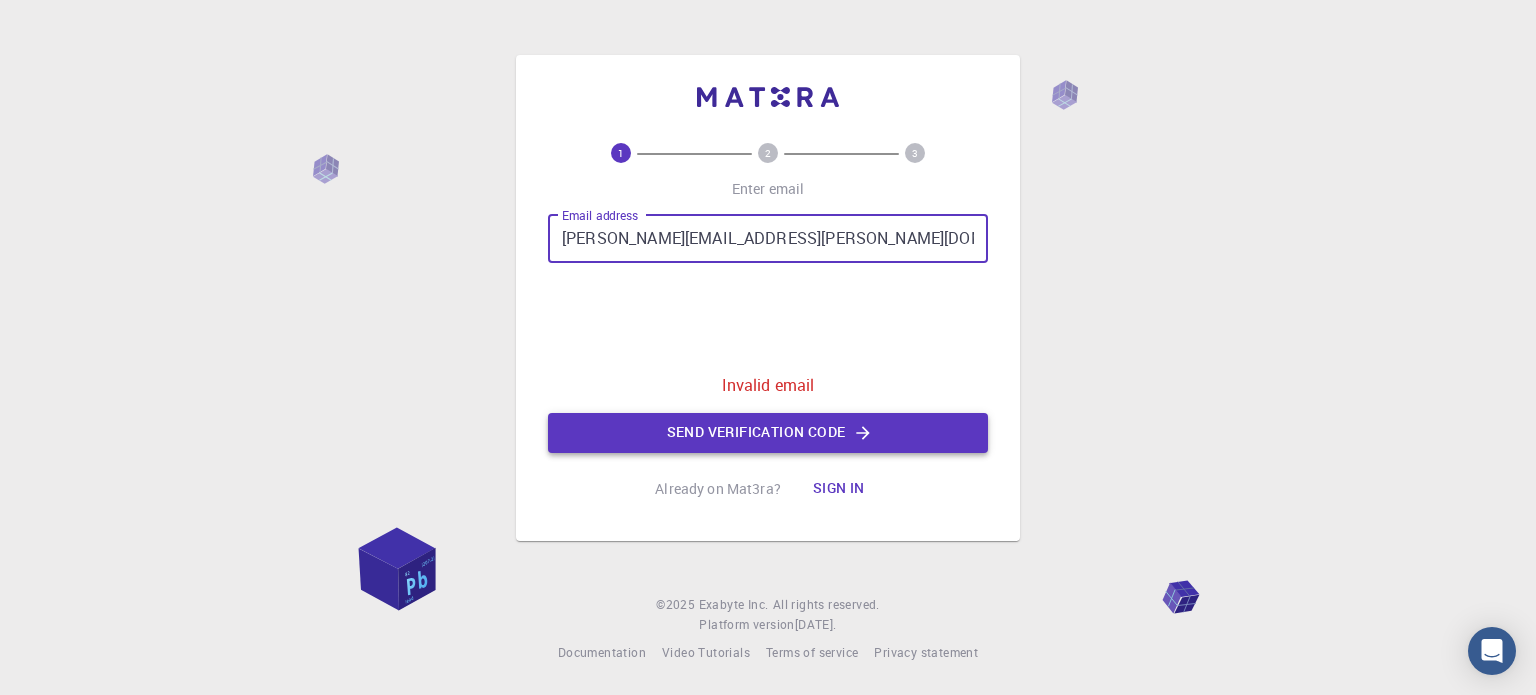 click on "Send verification code" at bounding box center (768, 433) 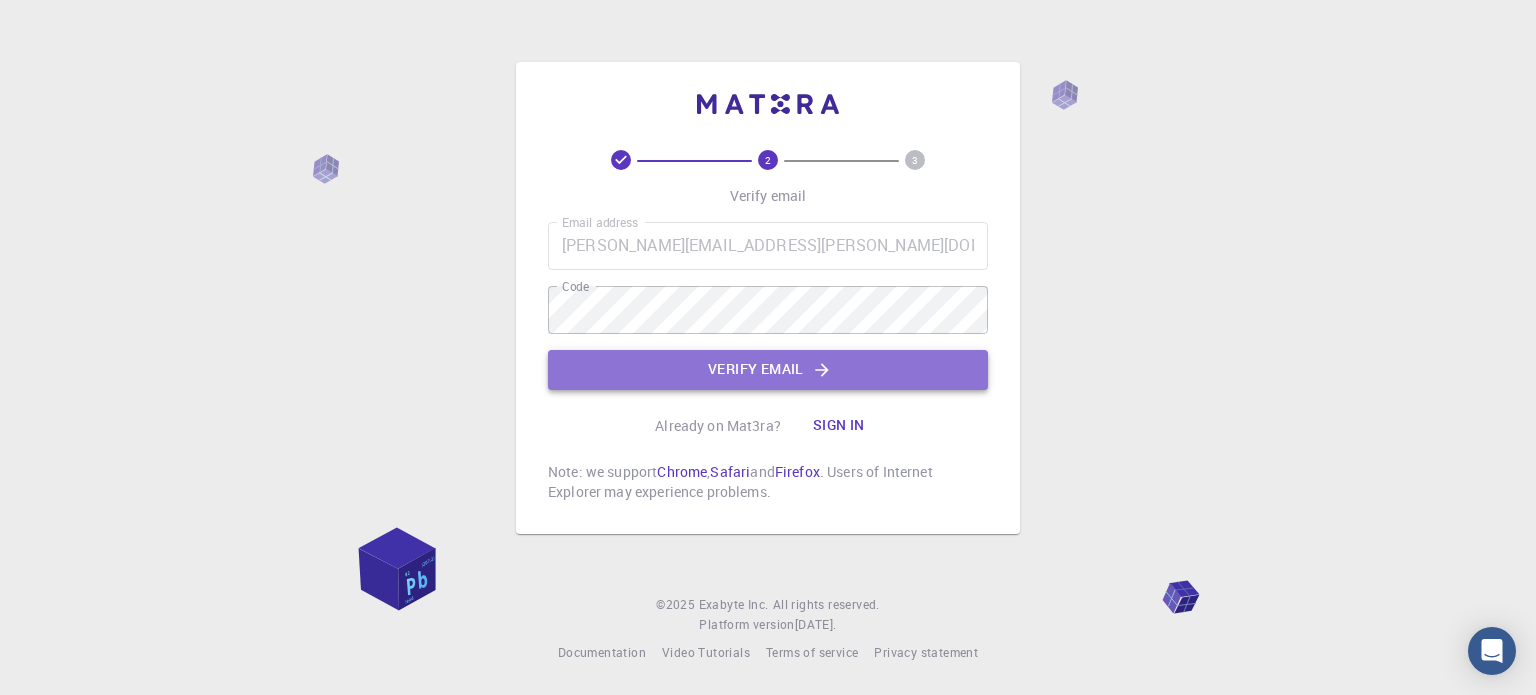 click on "Verify email" 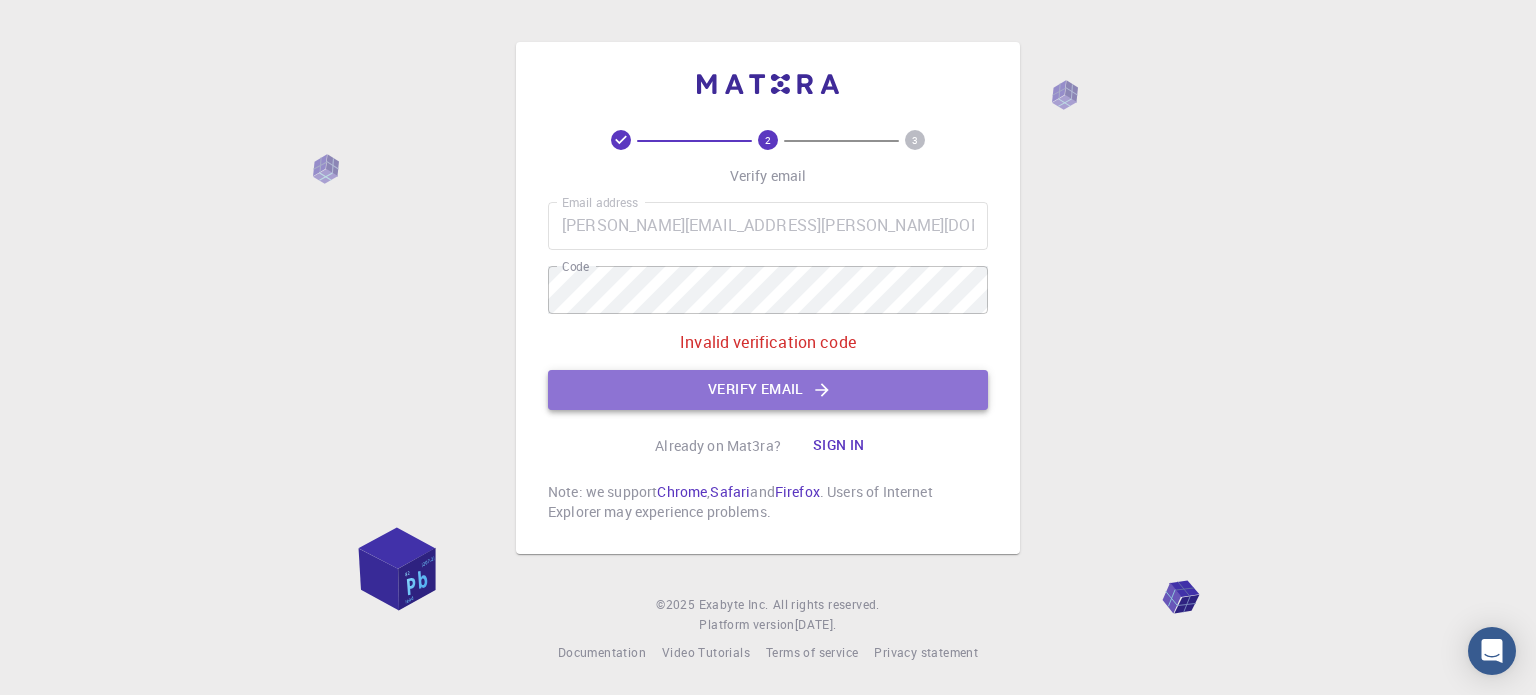 click on "Verify email" at bounding box center (768, 390) 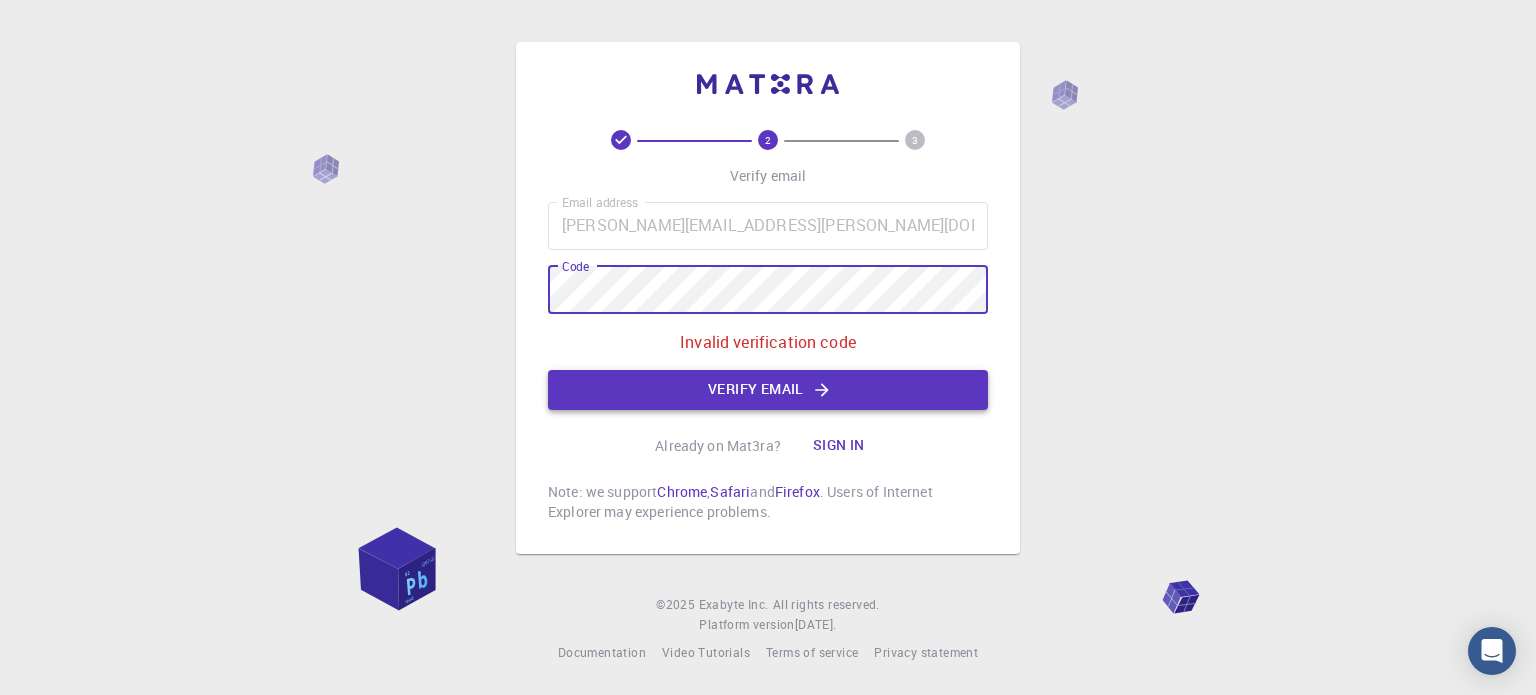 click on "Verify email" at bounding box center (768, 390) 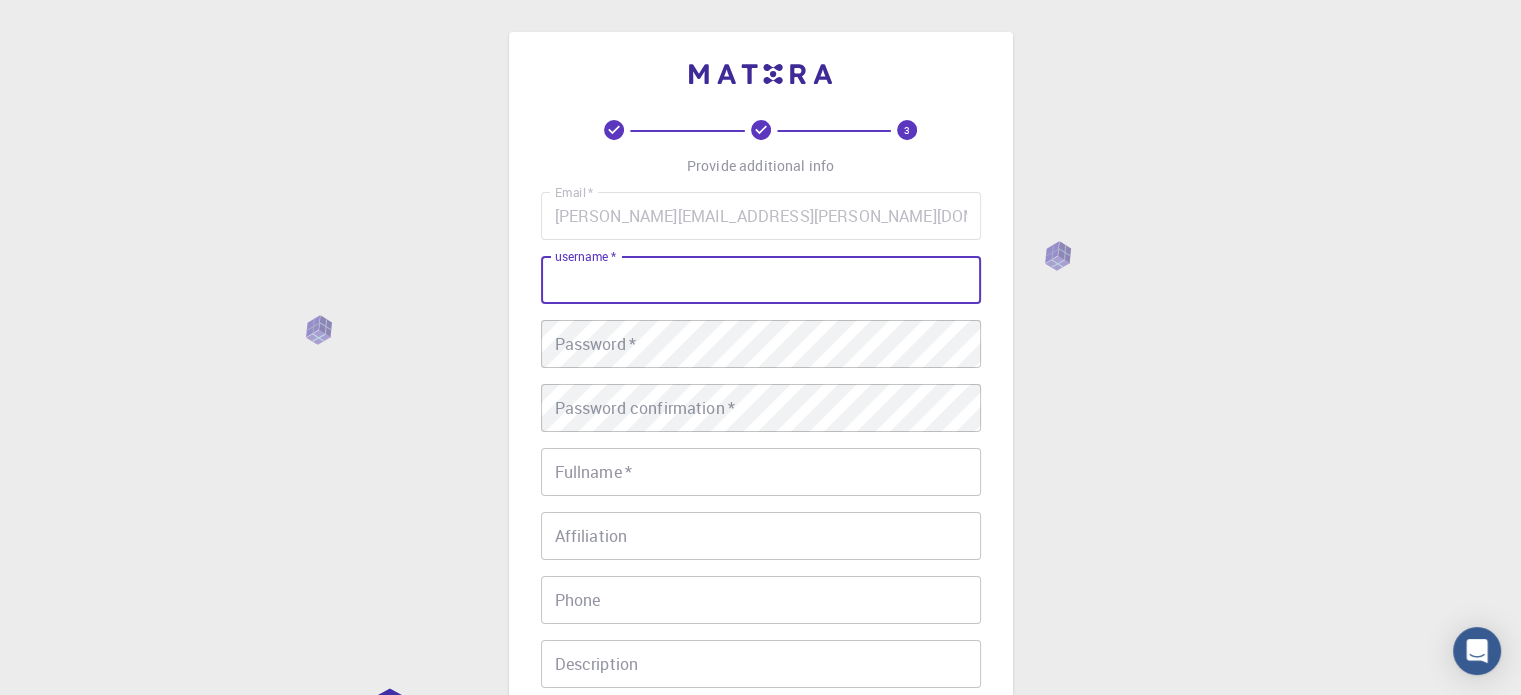 click on "username   *" at bounding box center (761, 280) 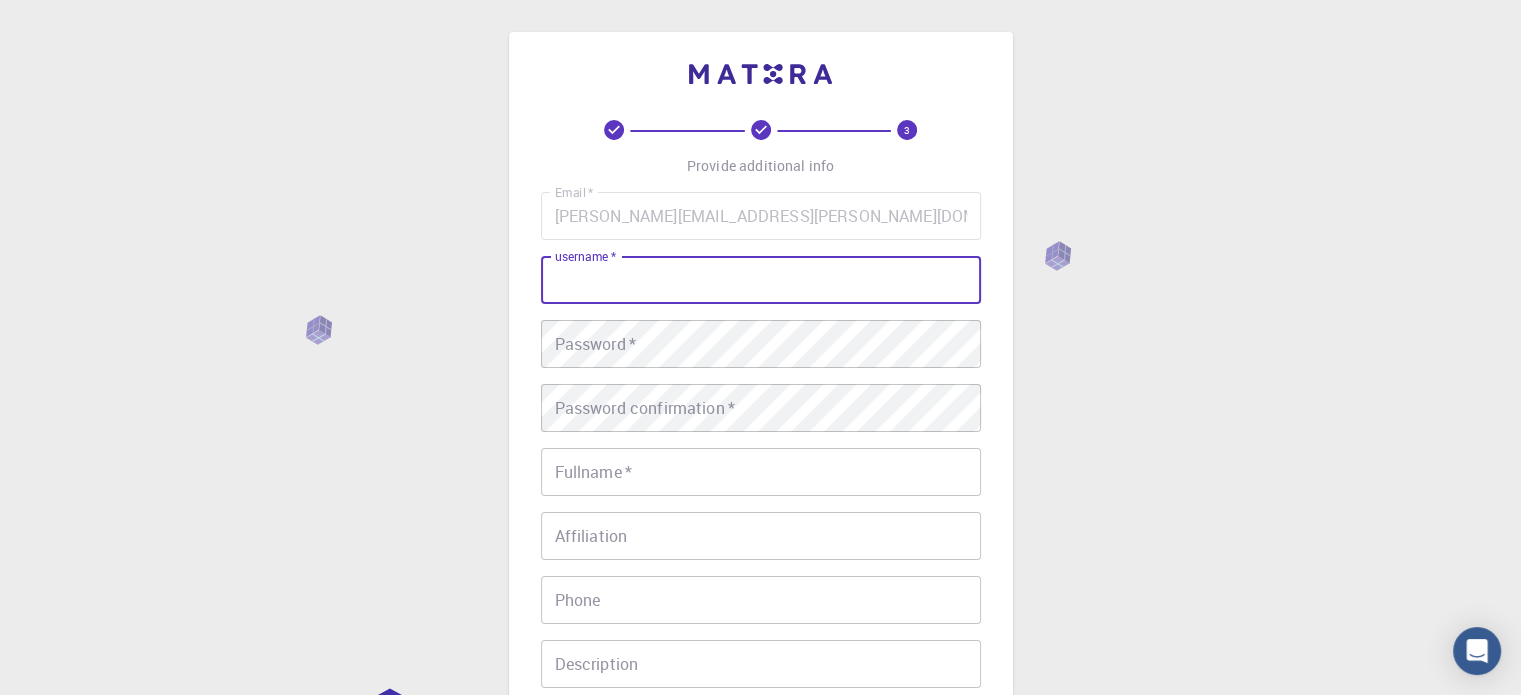 click on "username   *" at bounding box center [761, 280] 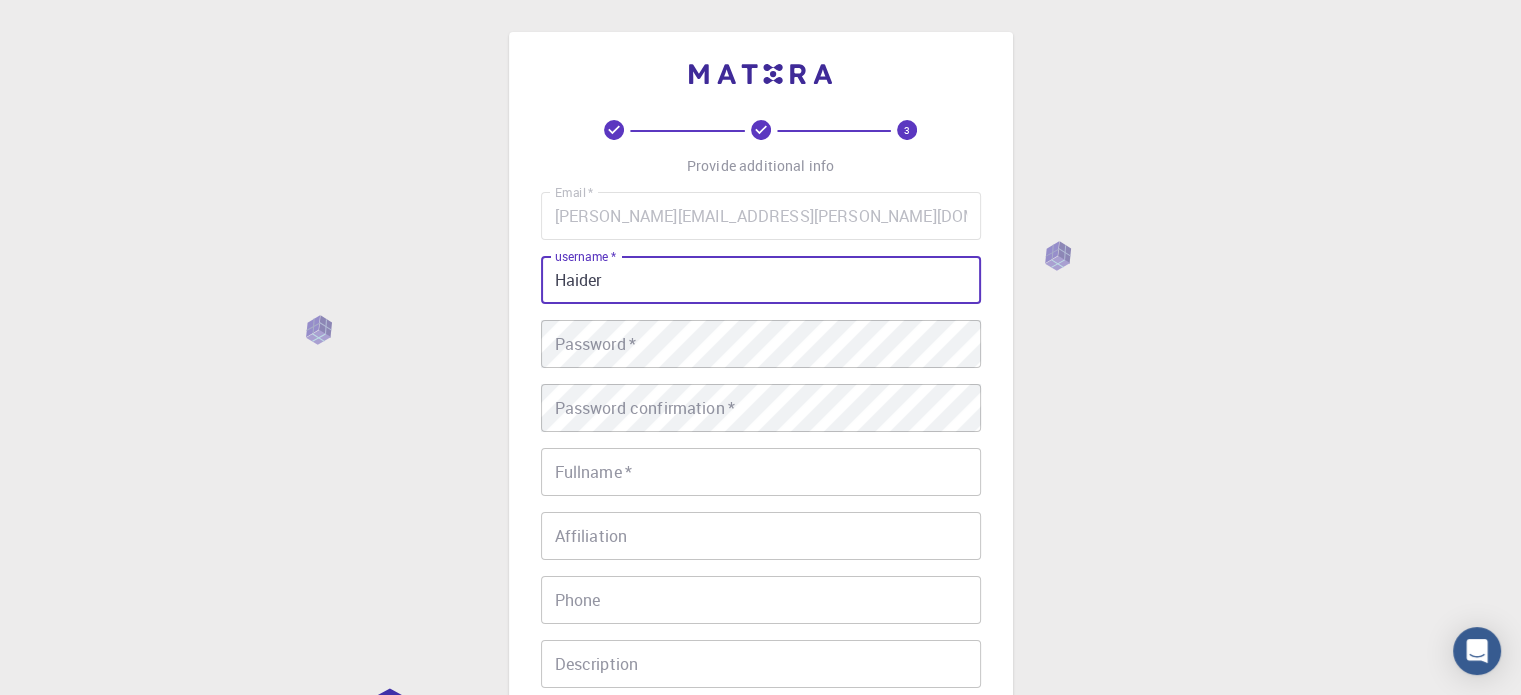 type on "Haider" 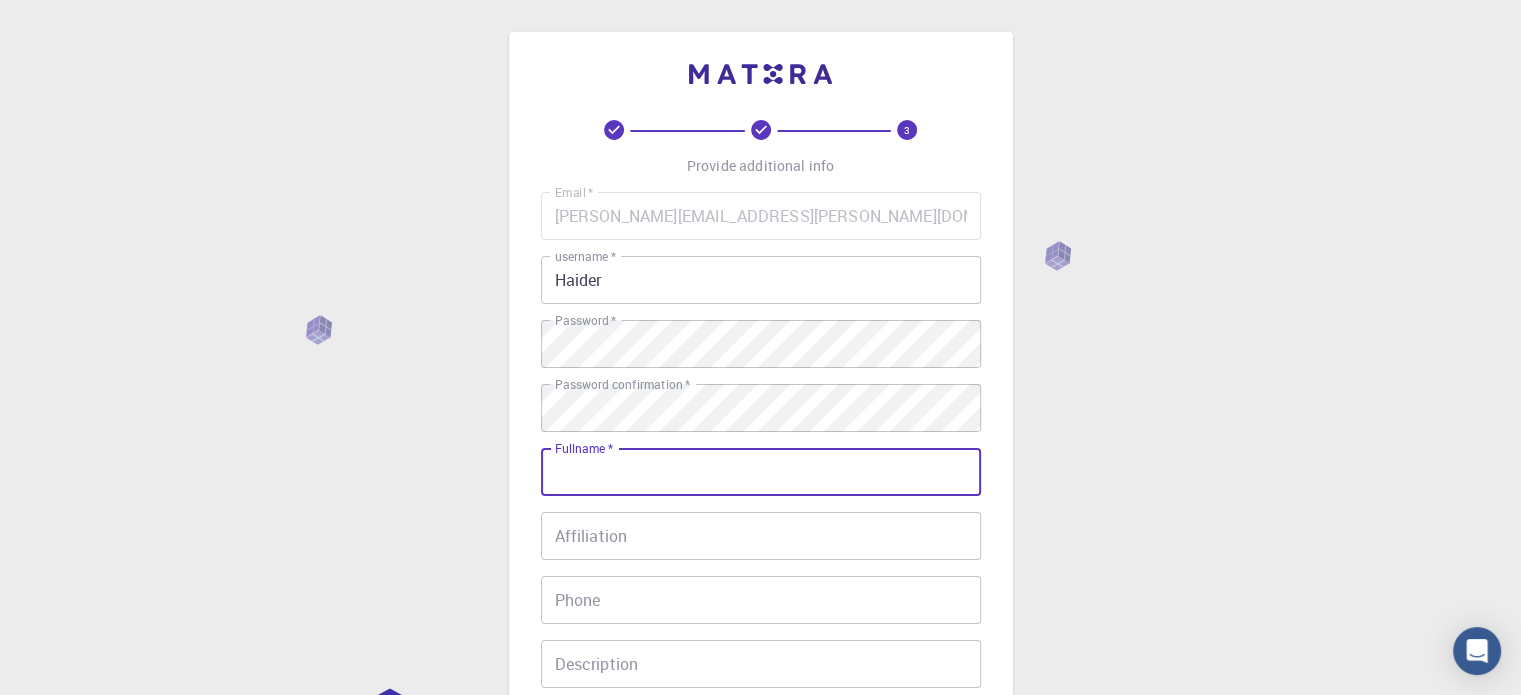 click on "Fullname   *" at bounding box center (761, 472) 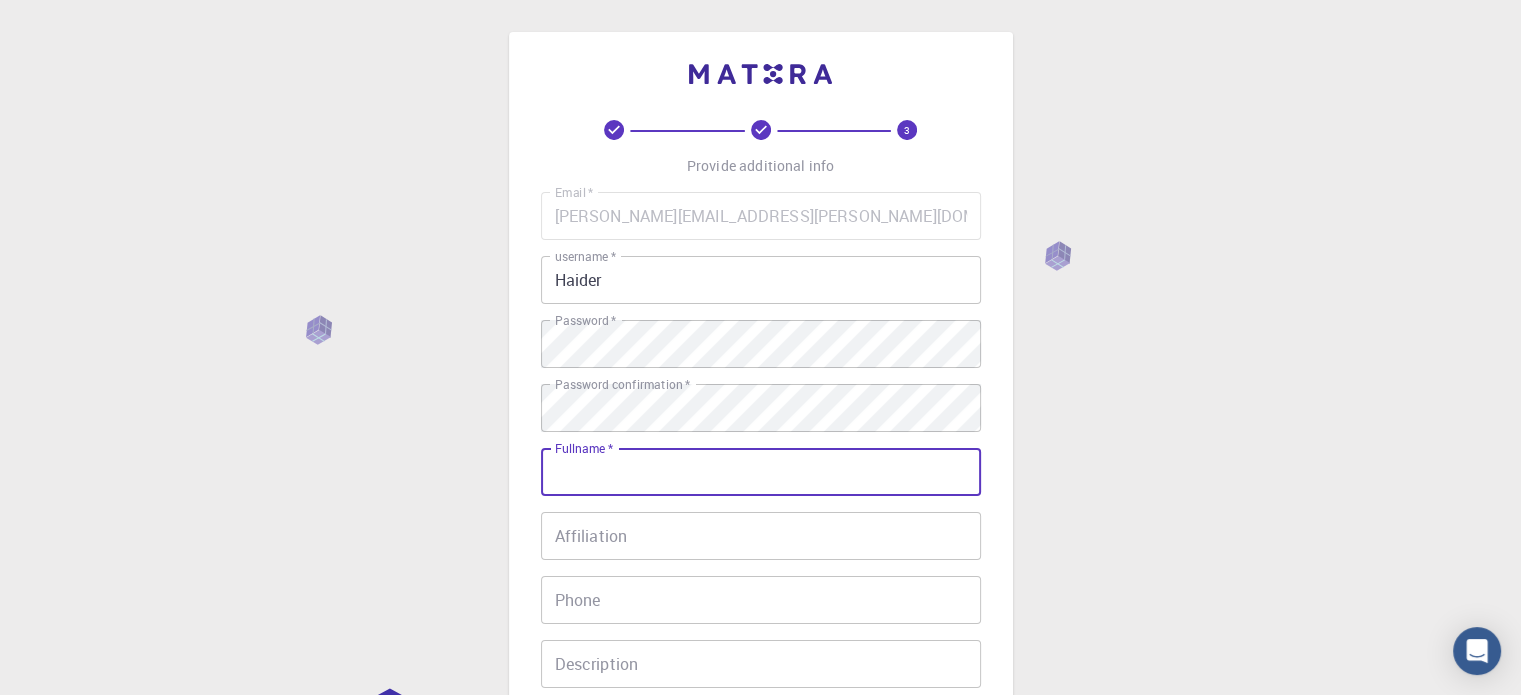 type on "Frag Haider" 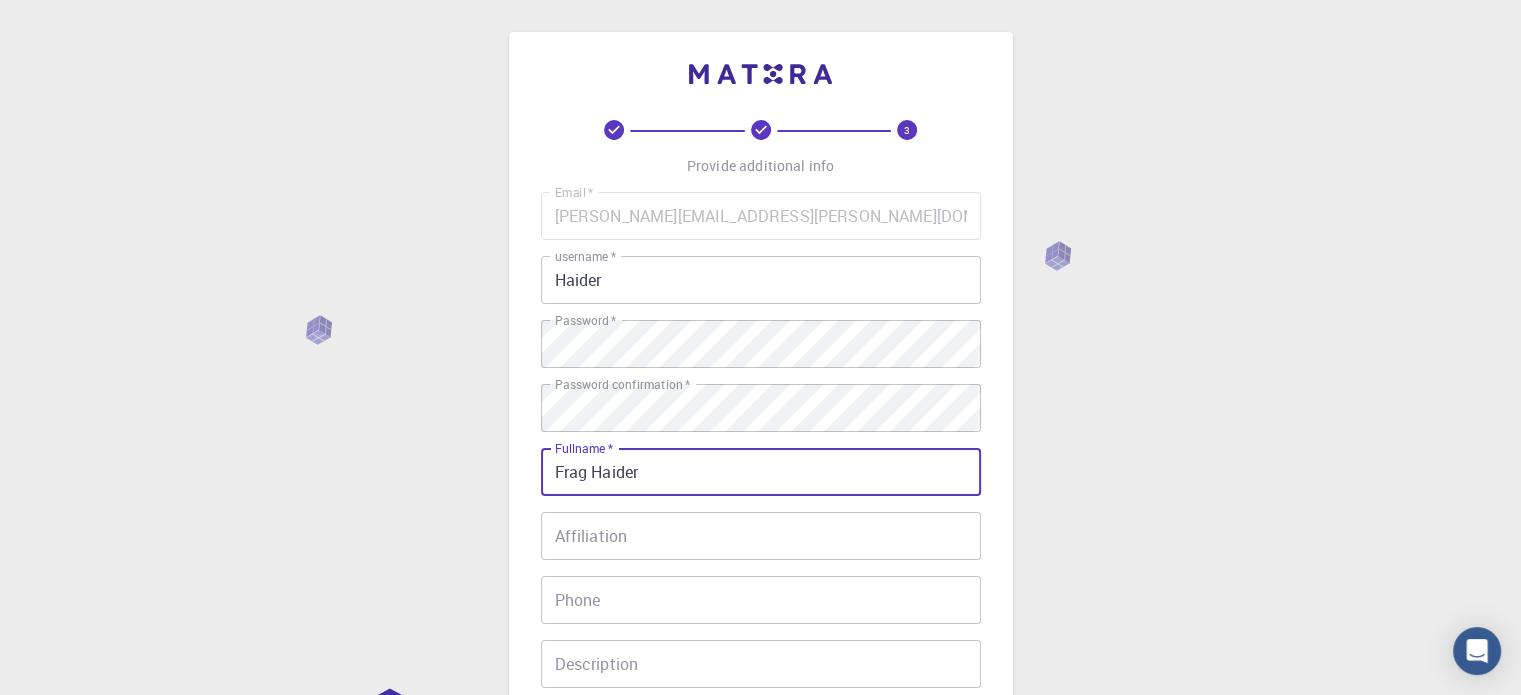 type on "0925426216" 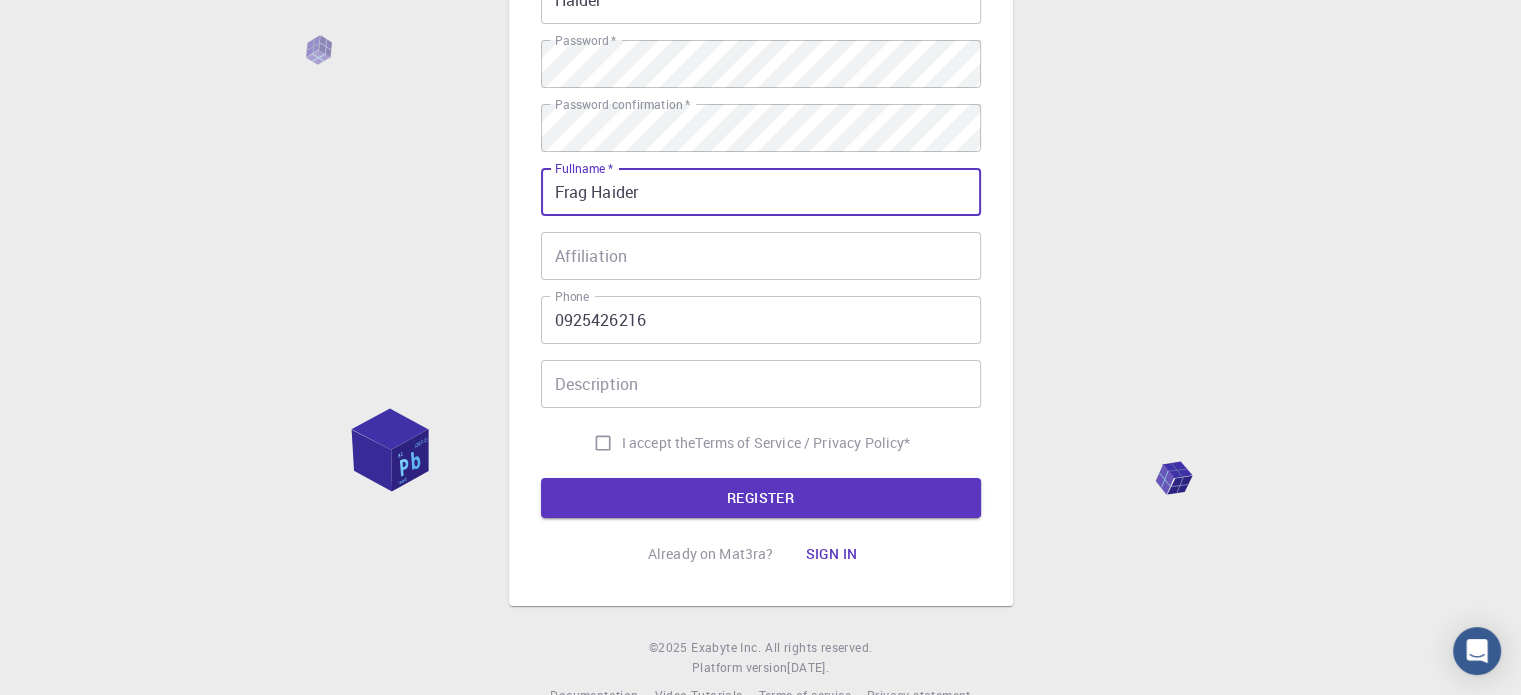 scroll, scrollTop: 285, scrollLeft: 0, axis: vertical 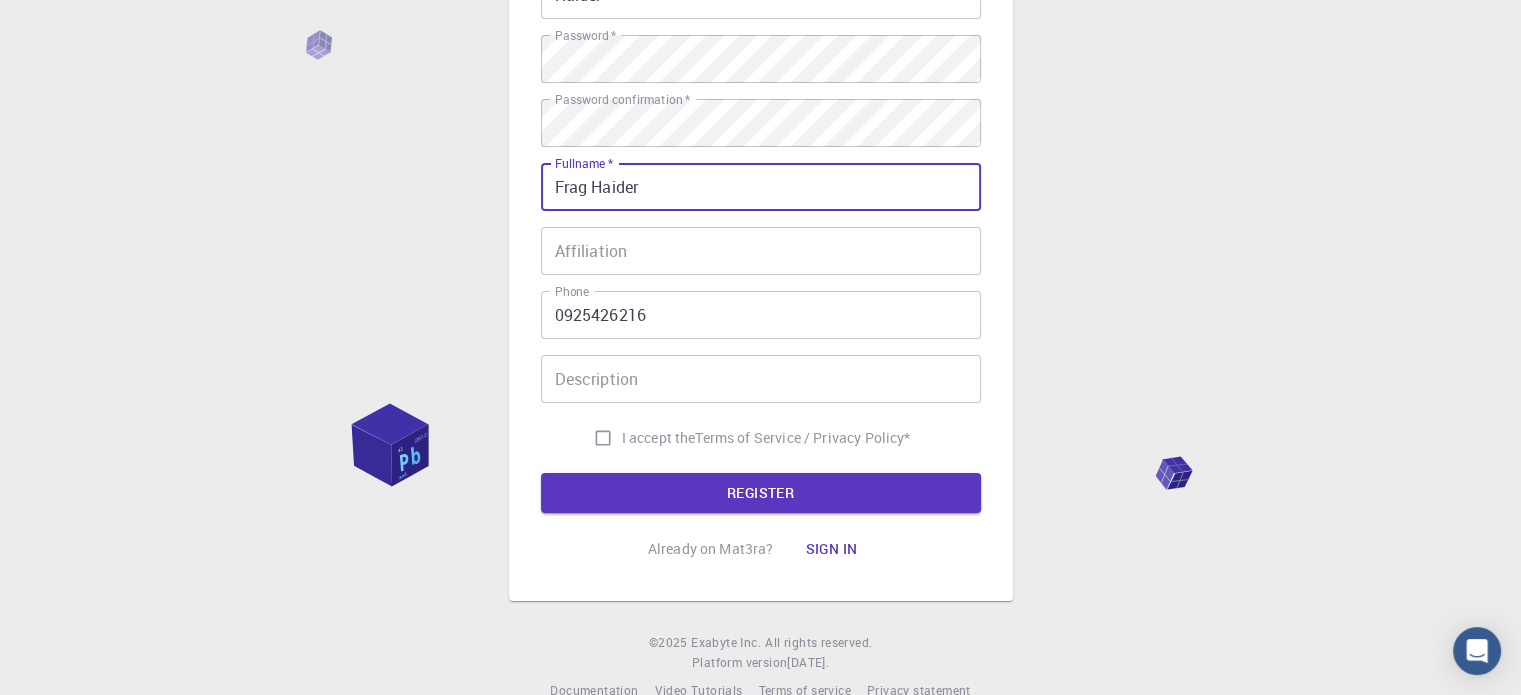 click on "I accept the  Terms of Service / Privacy Policy  *" at bounding box center (603, 438) 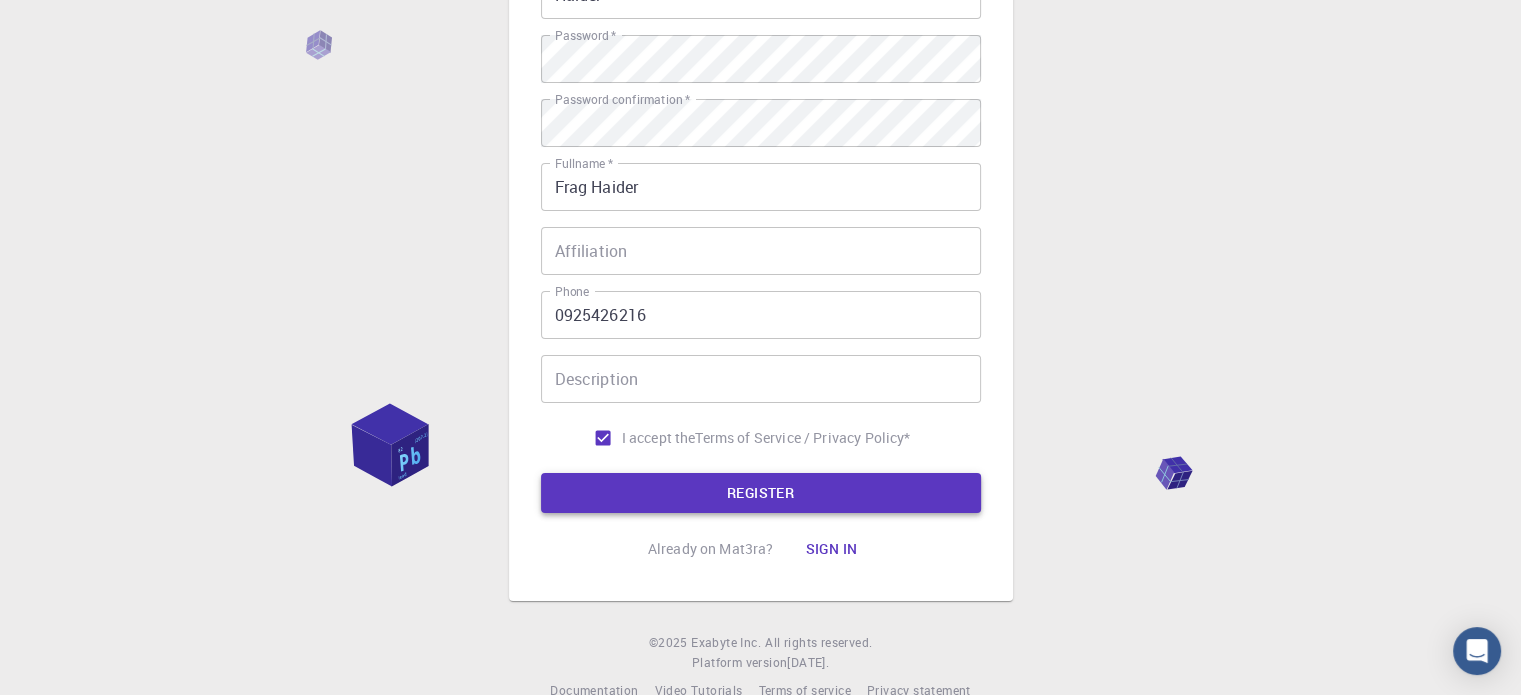 click on "REGISTER" at bounding box center (761, 493) 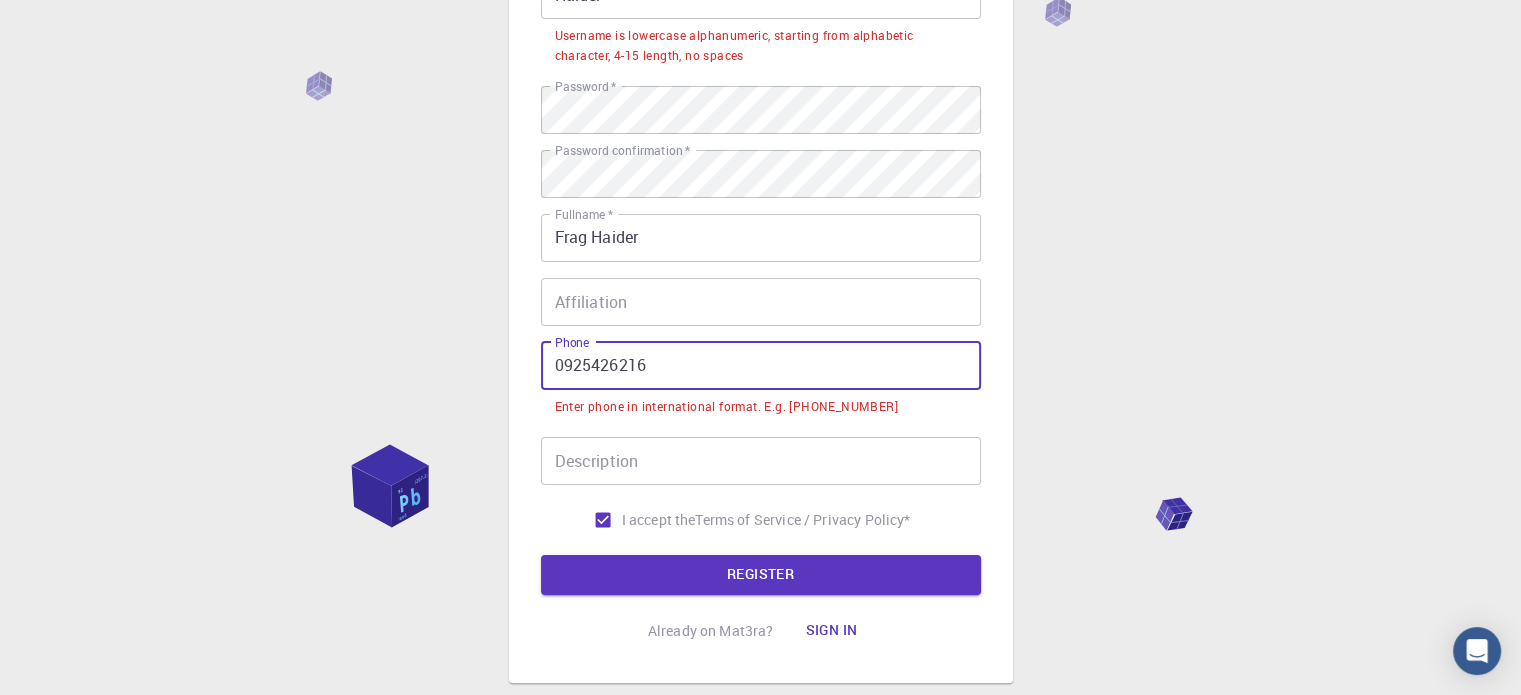 click on "0925426216" at bounding box center (761, 366) 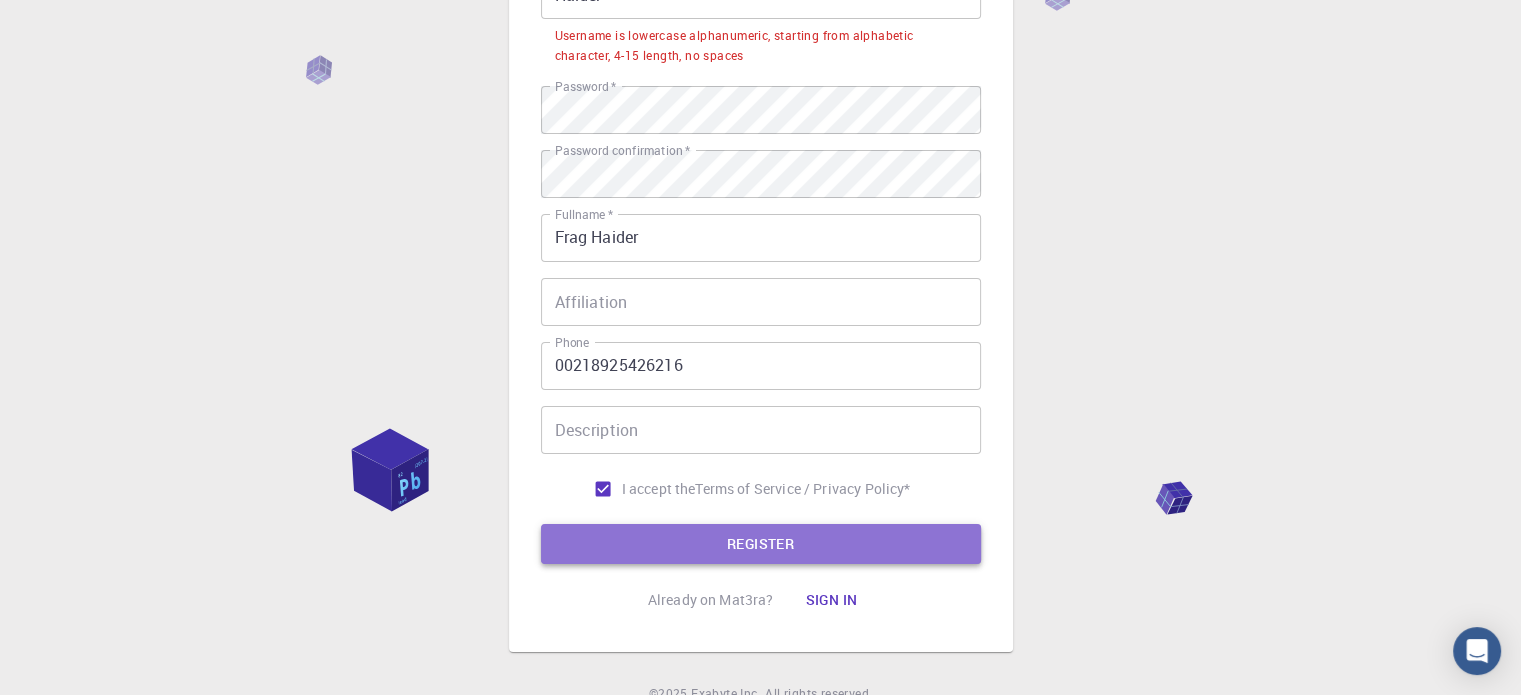 click on "REGISTER" at bounding box center [761, 544] 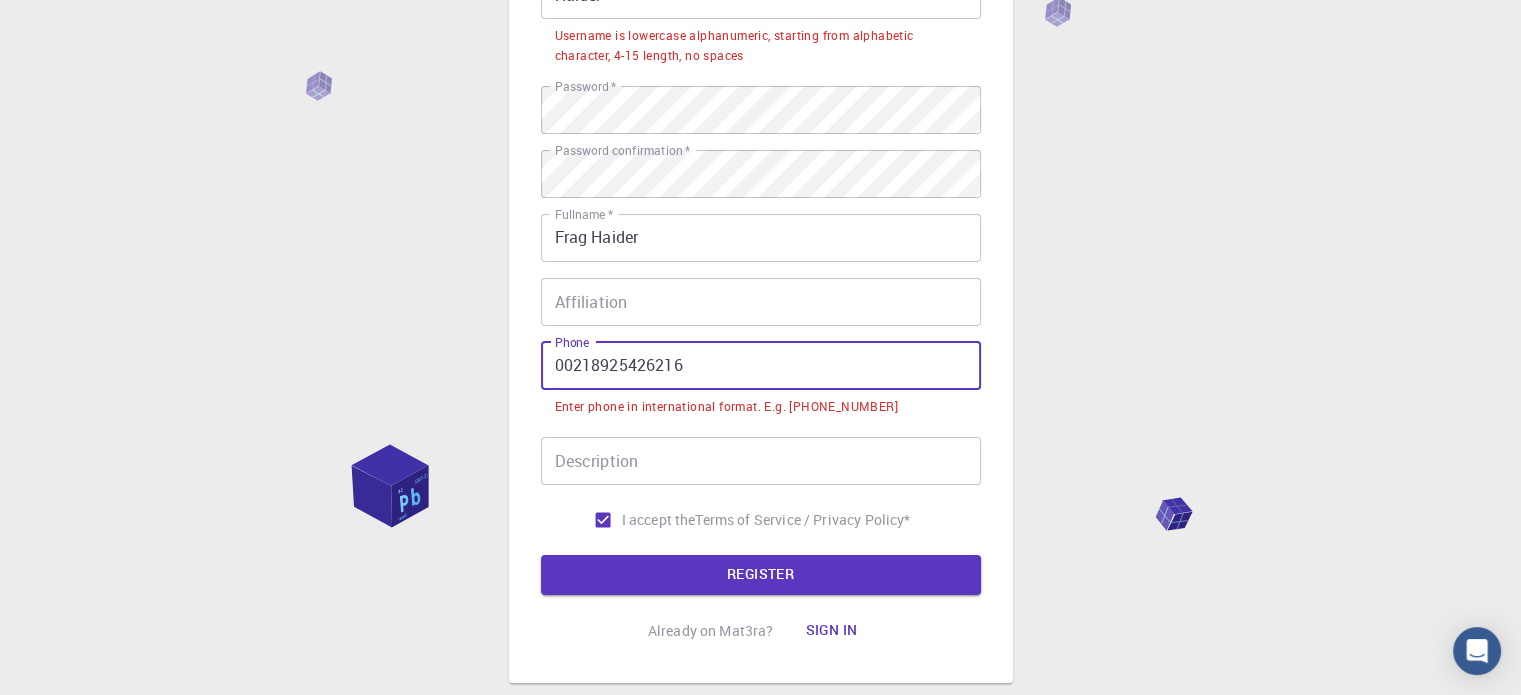 drag, startPoint x: 574, startPoint y: 366, endPoint x: 544, endPoint y: 361, distance: 30.413813 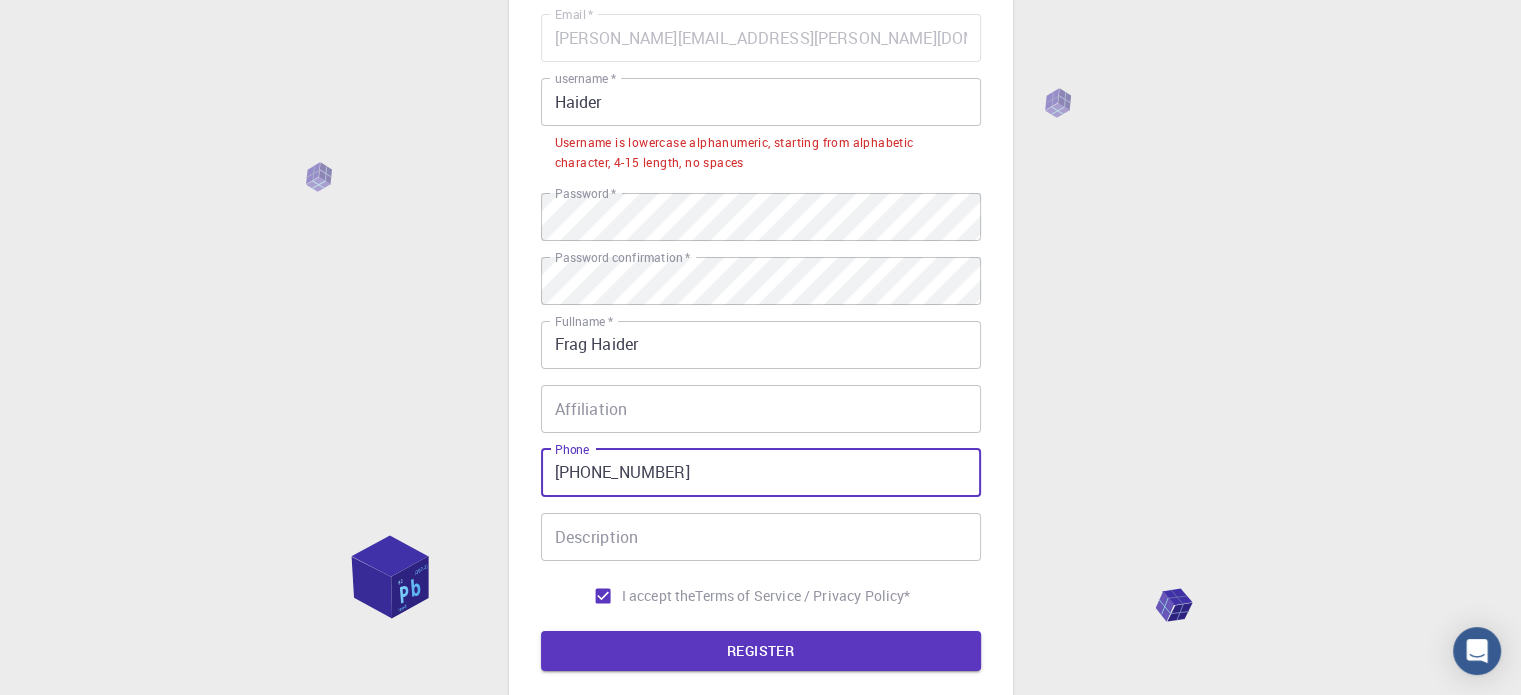 scroll, scrollTop: 172, scrollLeft: 0, axis: vertical 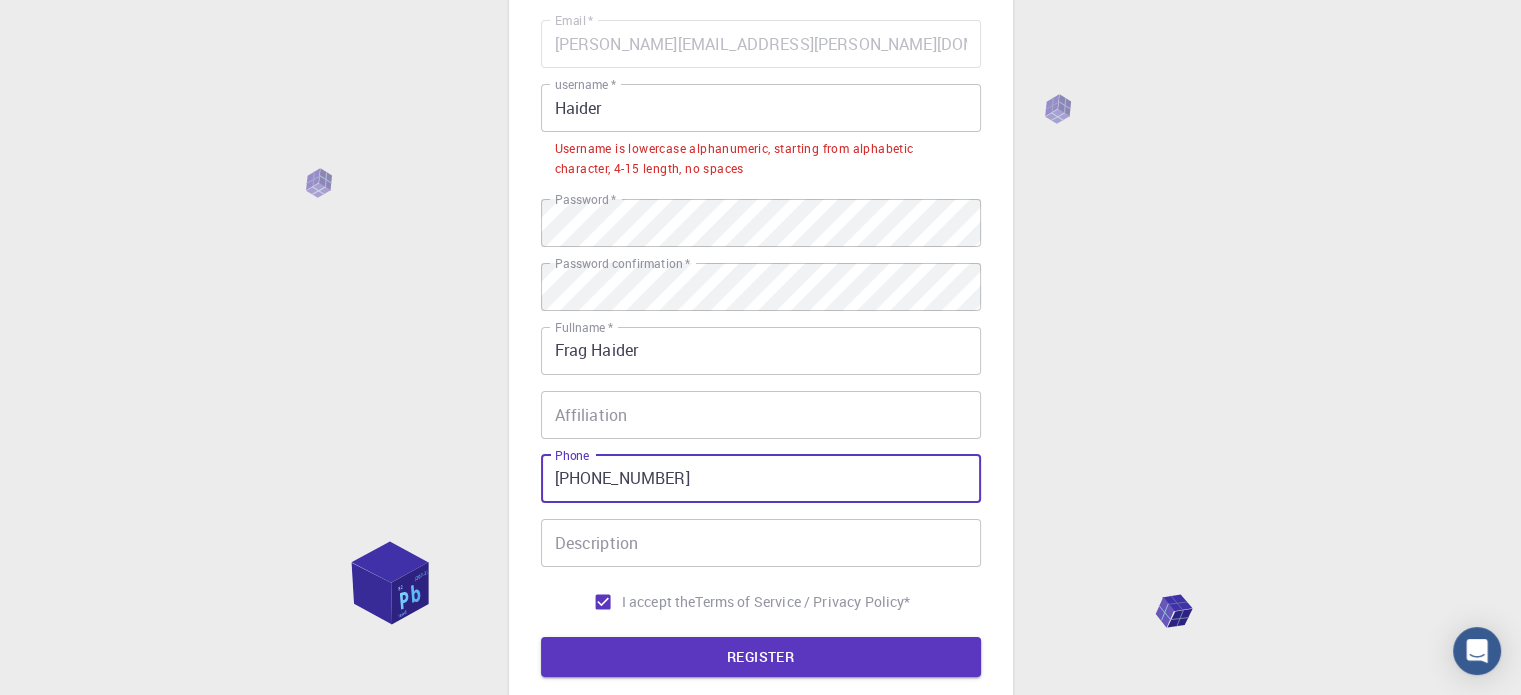 type on "+218925426216" 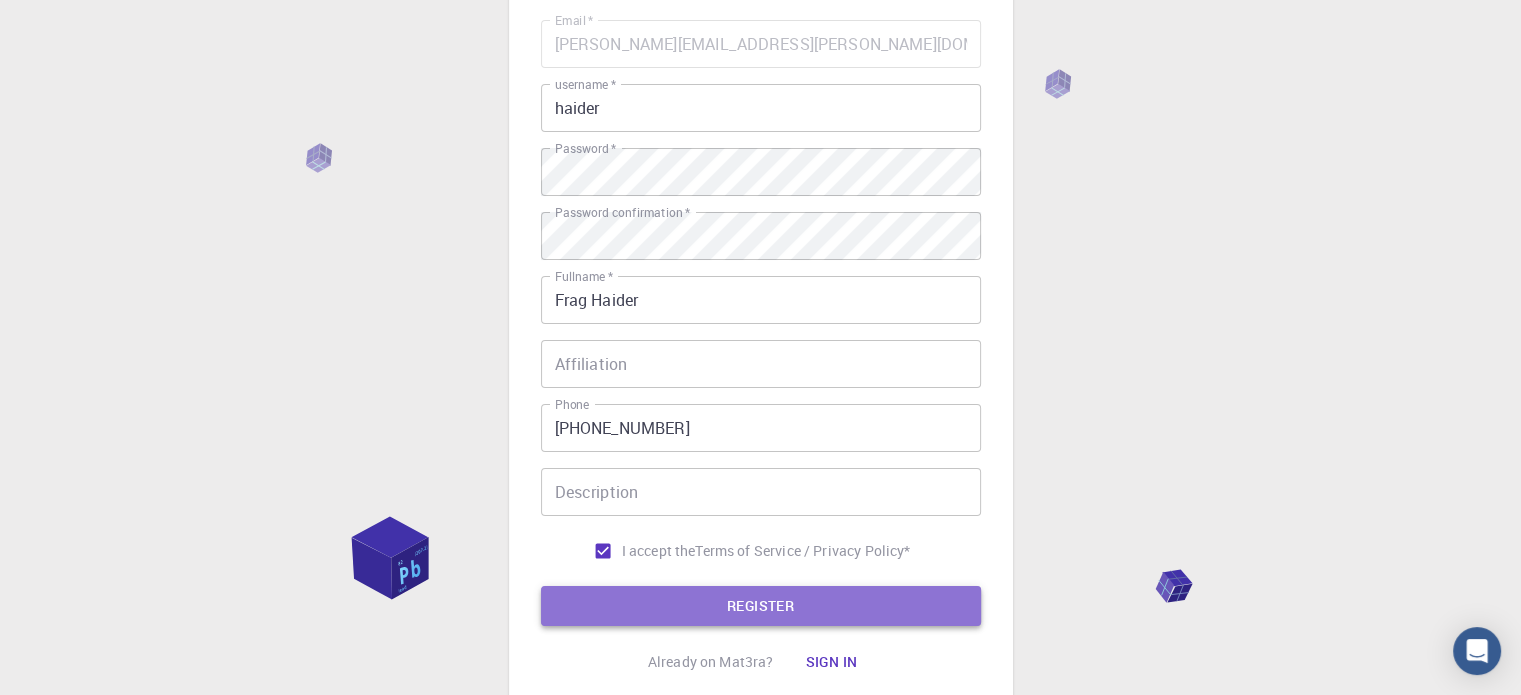 click on "REGISTER" at bounding box center [761, 606] 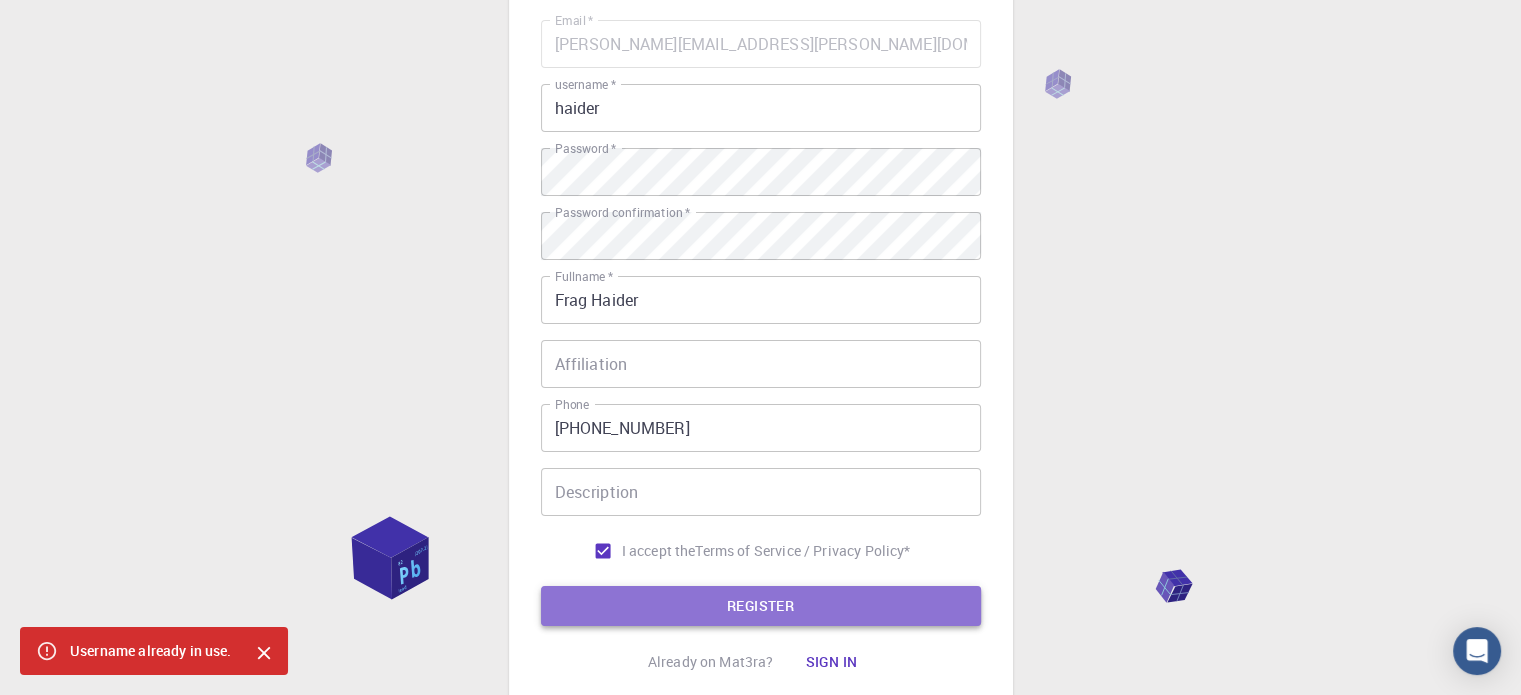 click on "REGISTER" at bounding box center [761, 606] 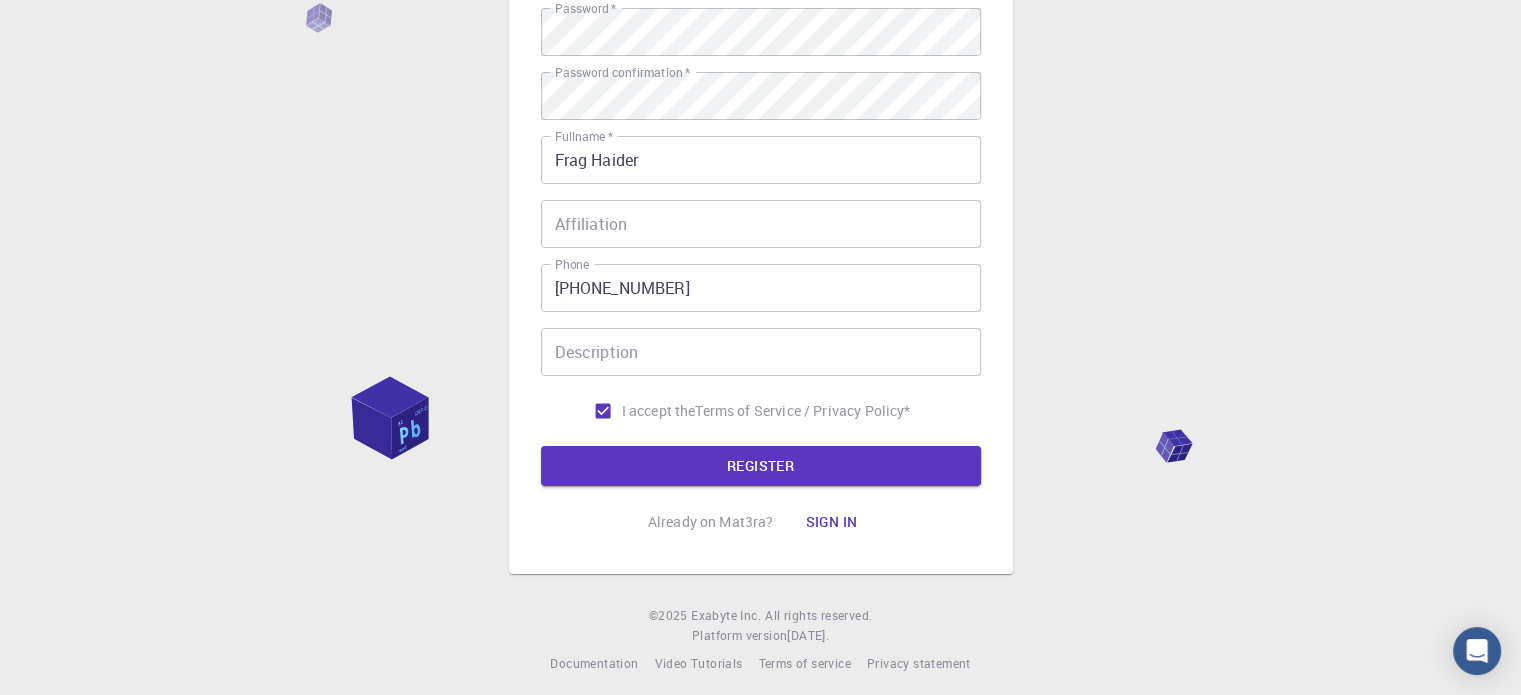 scroll, scrollTop: 322, scrollLeft: 0, axis: vertical 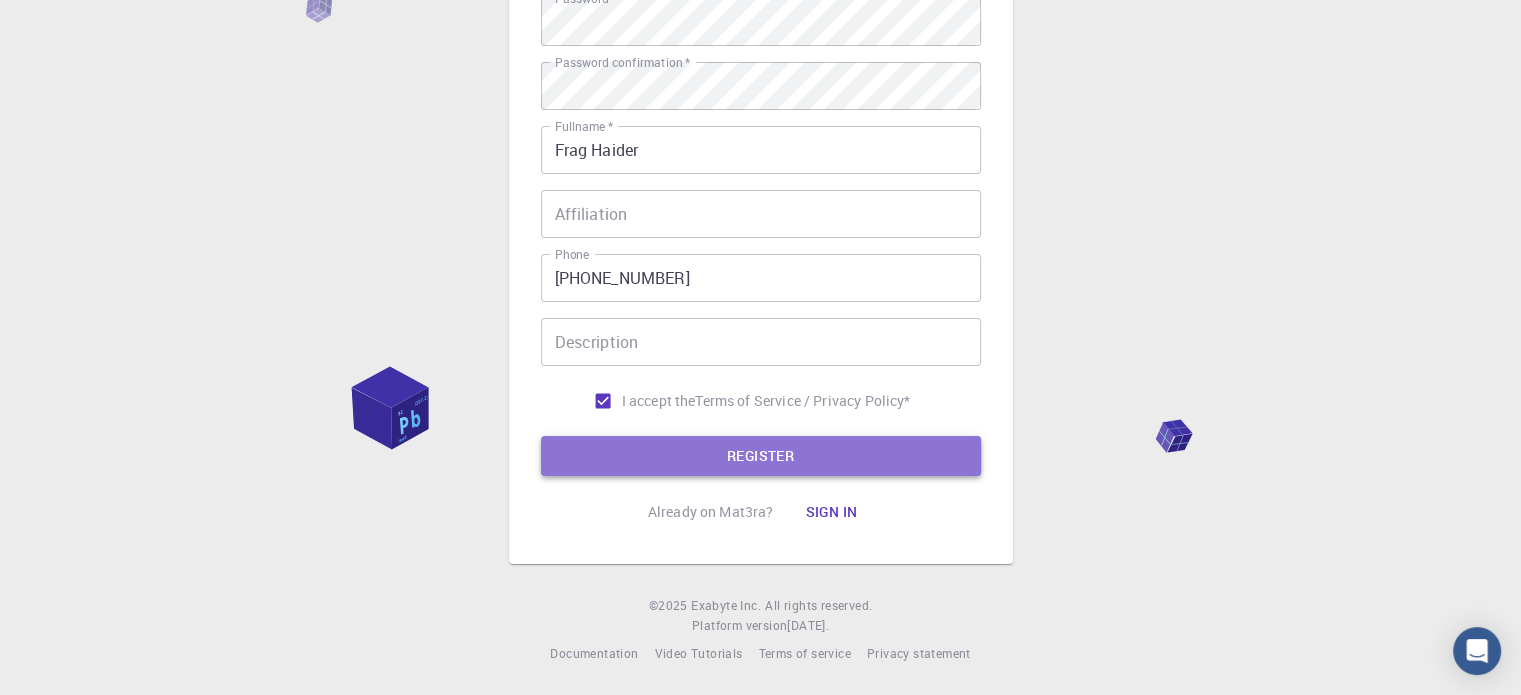 click on "REGISTER" at bounding box center [761, 456] 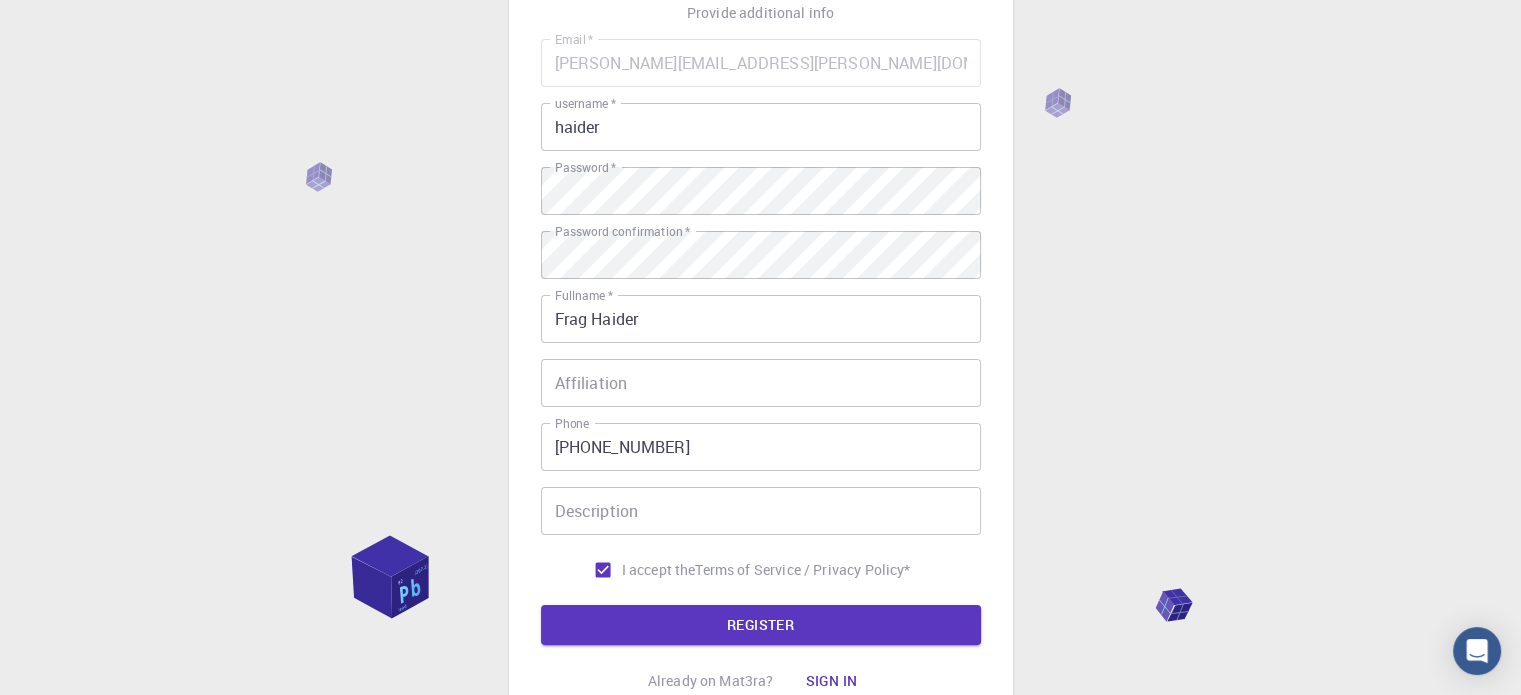 scroll, scrollTop: 135, scrollLeft: 0, axis: vertical 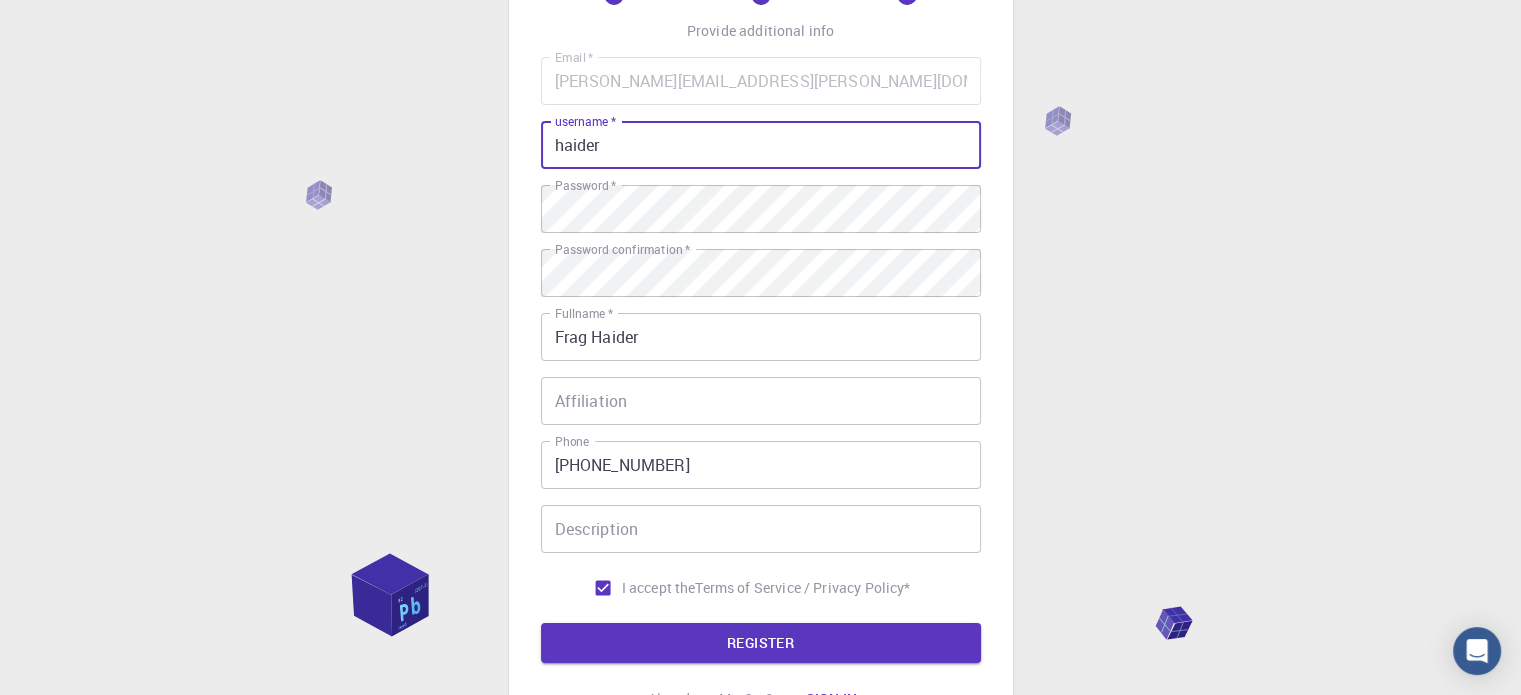 click on "haider" at bounding box center (761, 145) 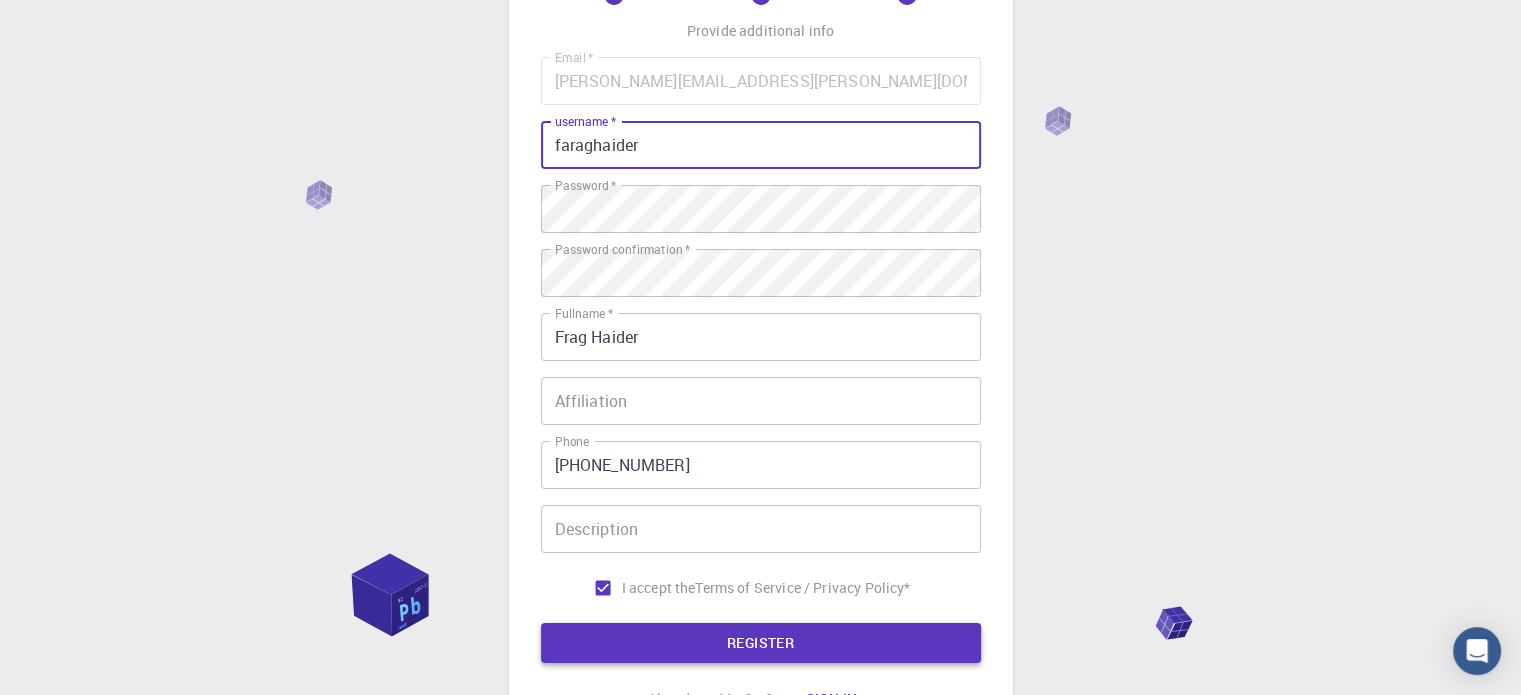 type on "faraghaider" 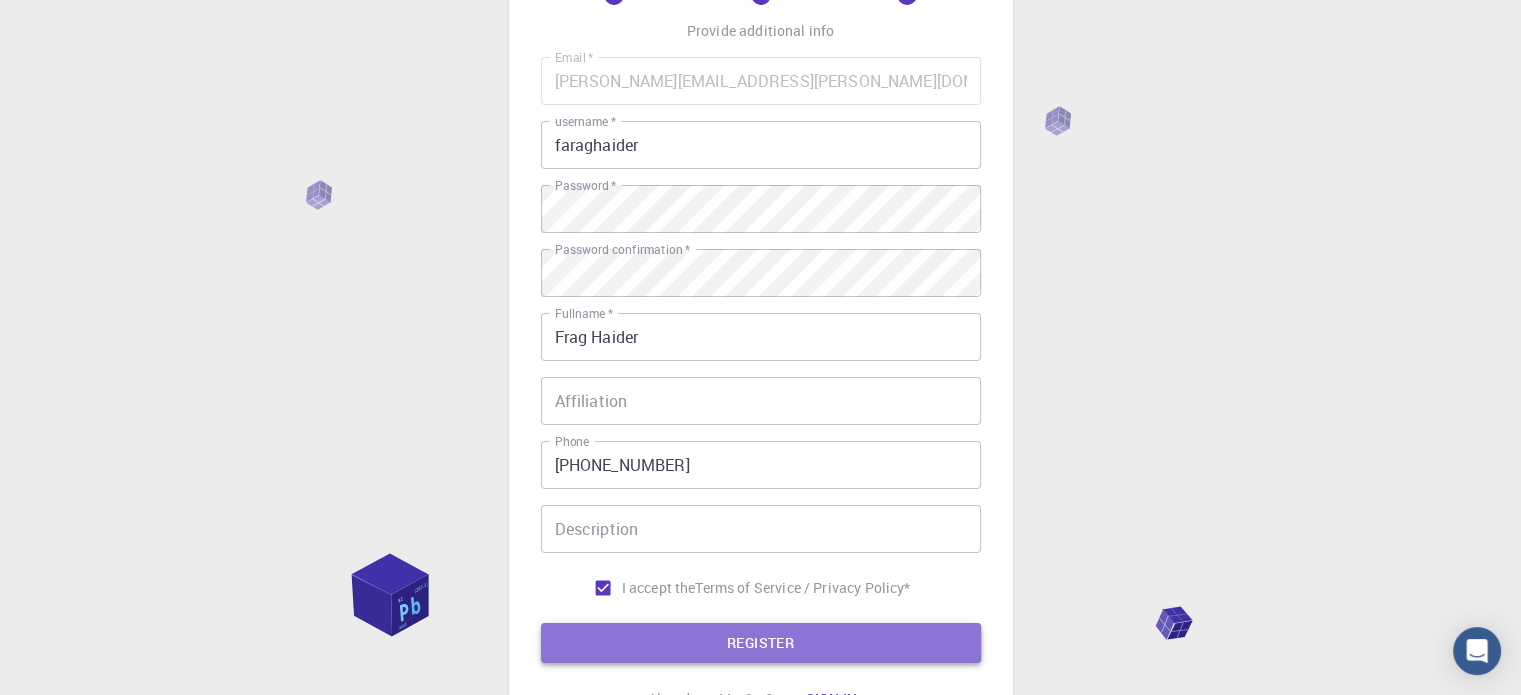 click on "REGISTER" at bounding box center (761, 643) 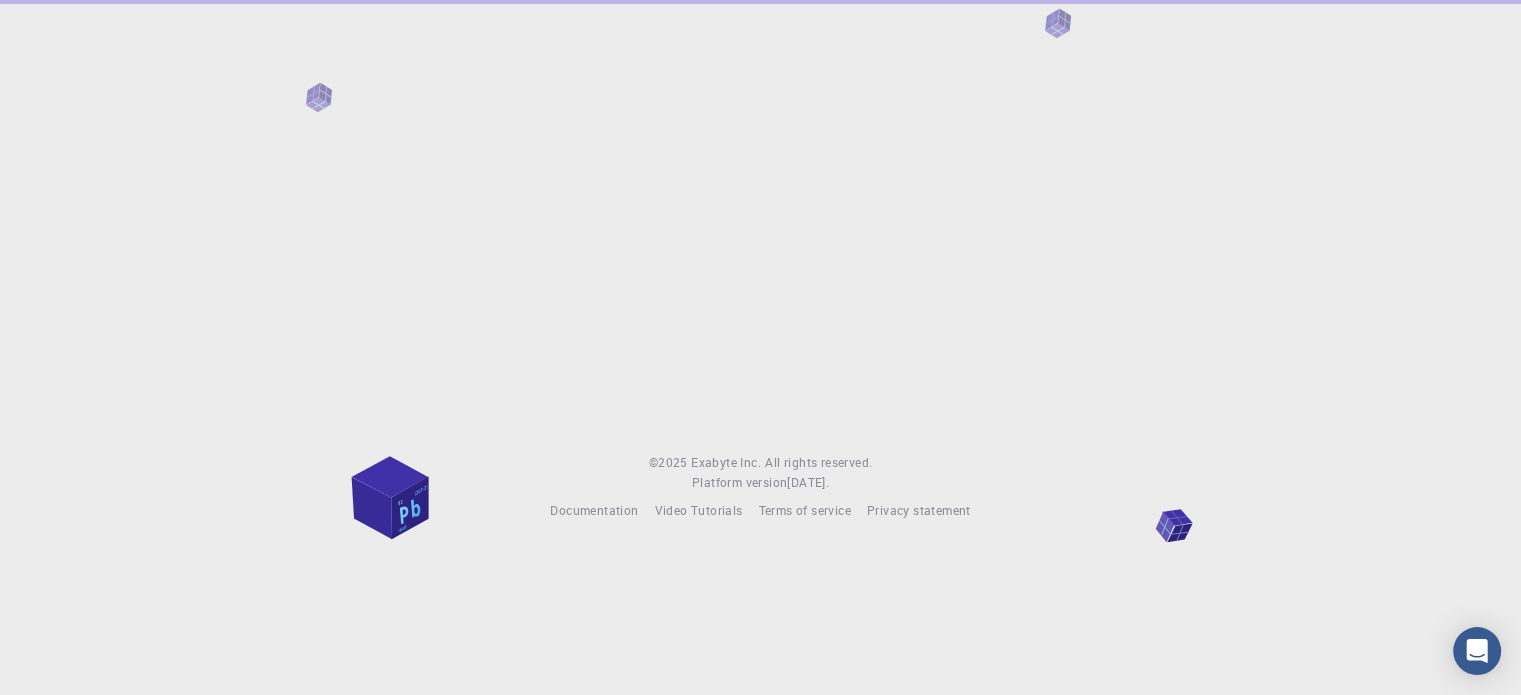 scroll, scrollTop: 0, scrollLeft: 0, axis: both 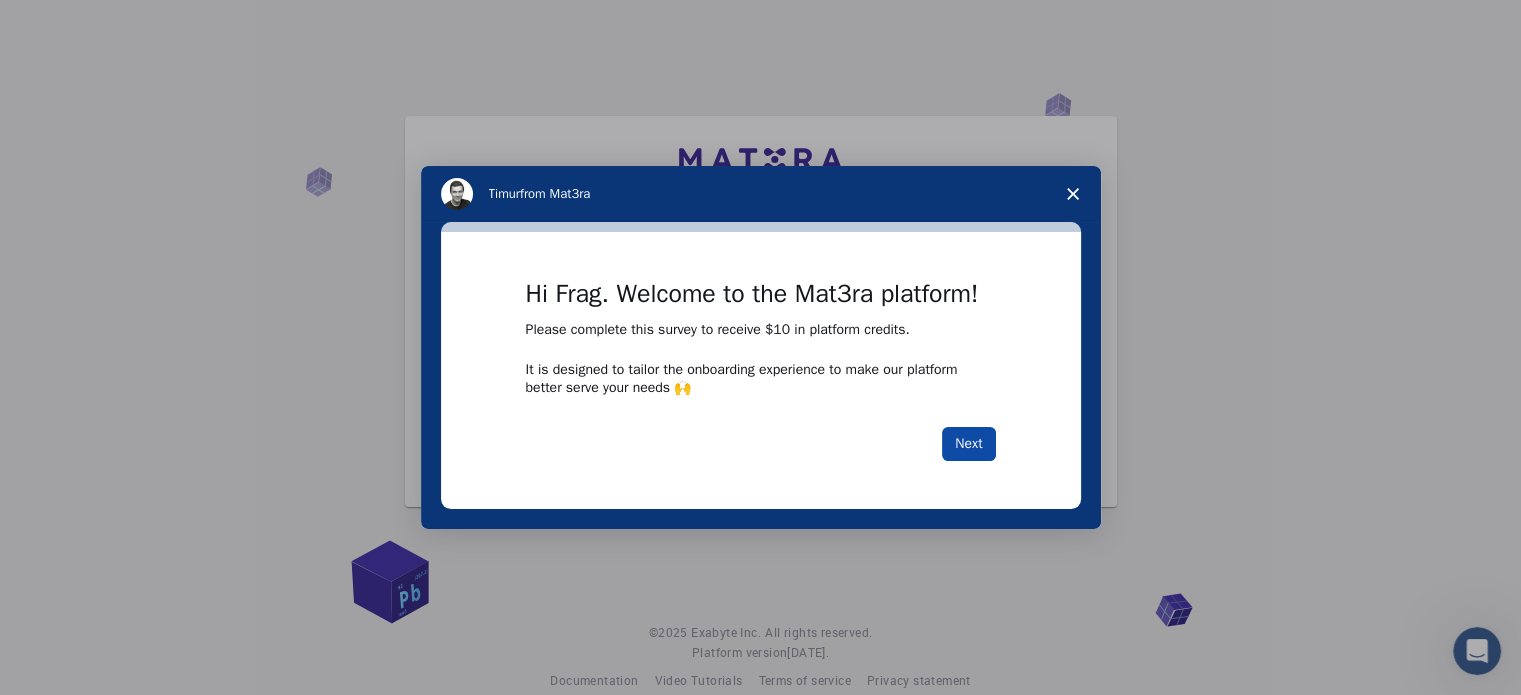 click on "Next" at bounding box center (968, 444) 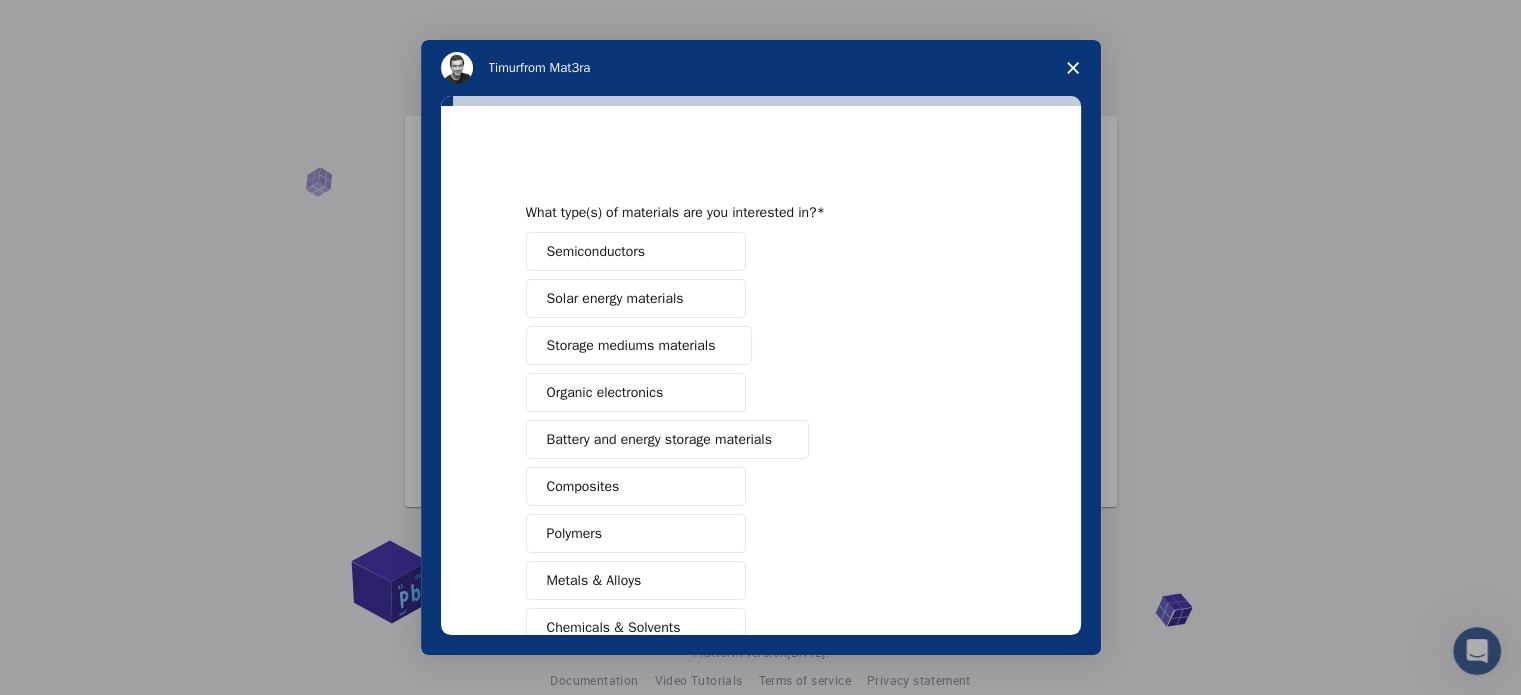 drag, startPoint x: 1080, startPoint y: 243, endPoint x: 1072, endPoint y: 323, distance: 80.399 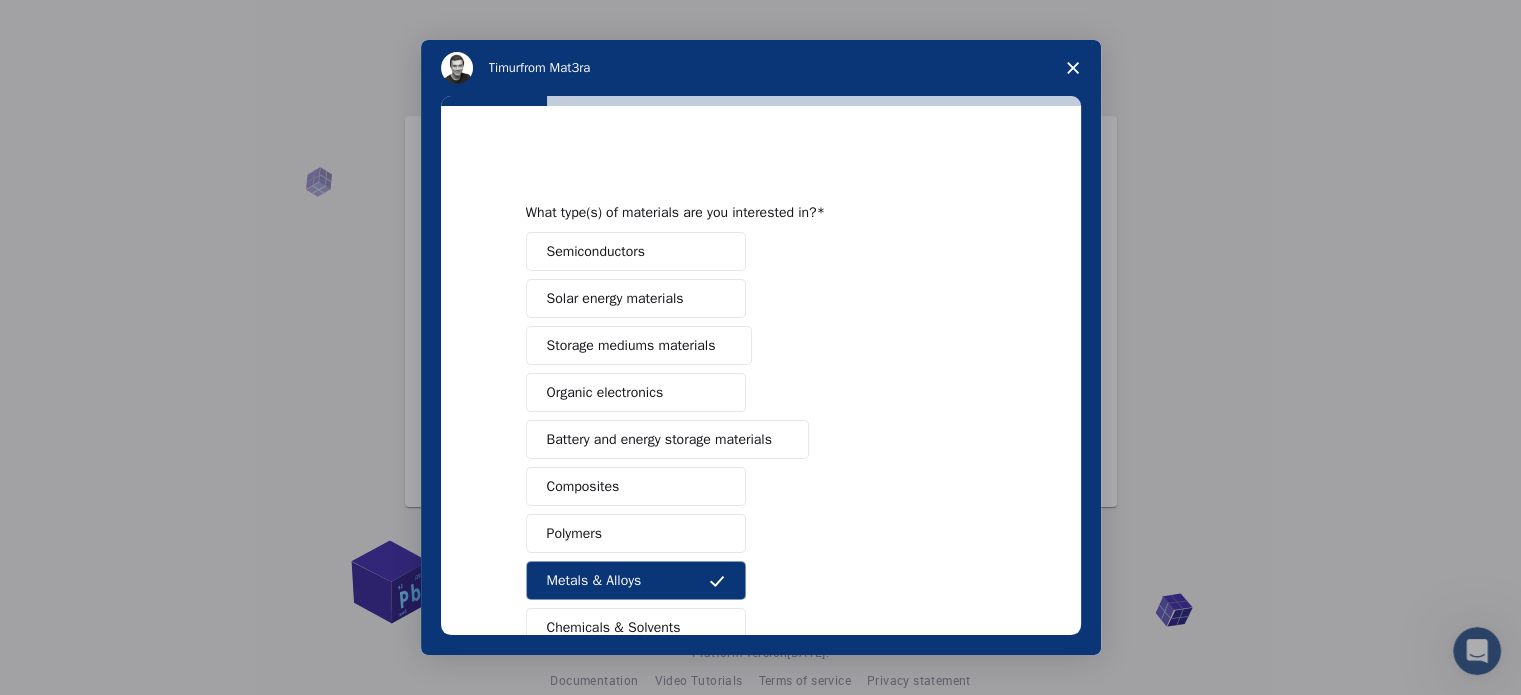 type 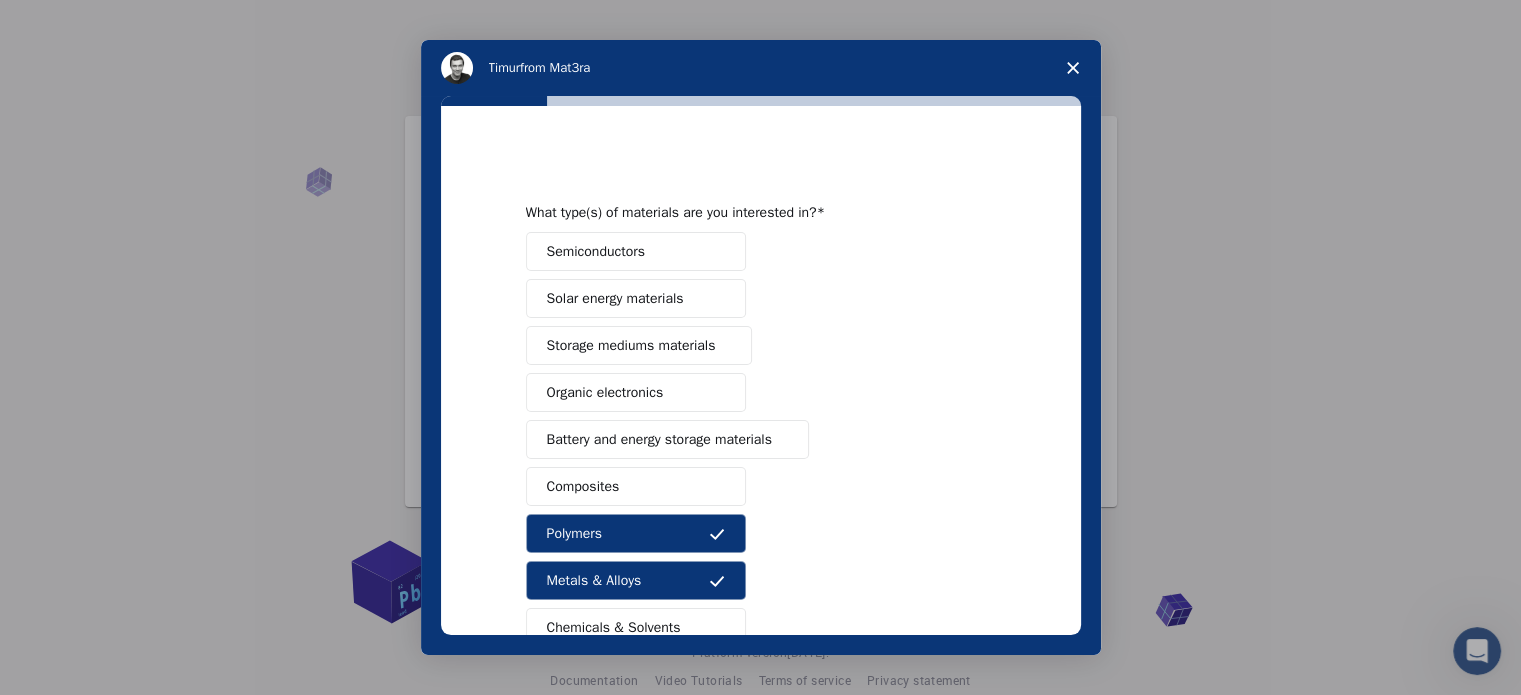 type 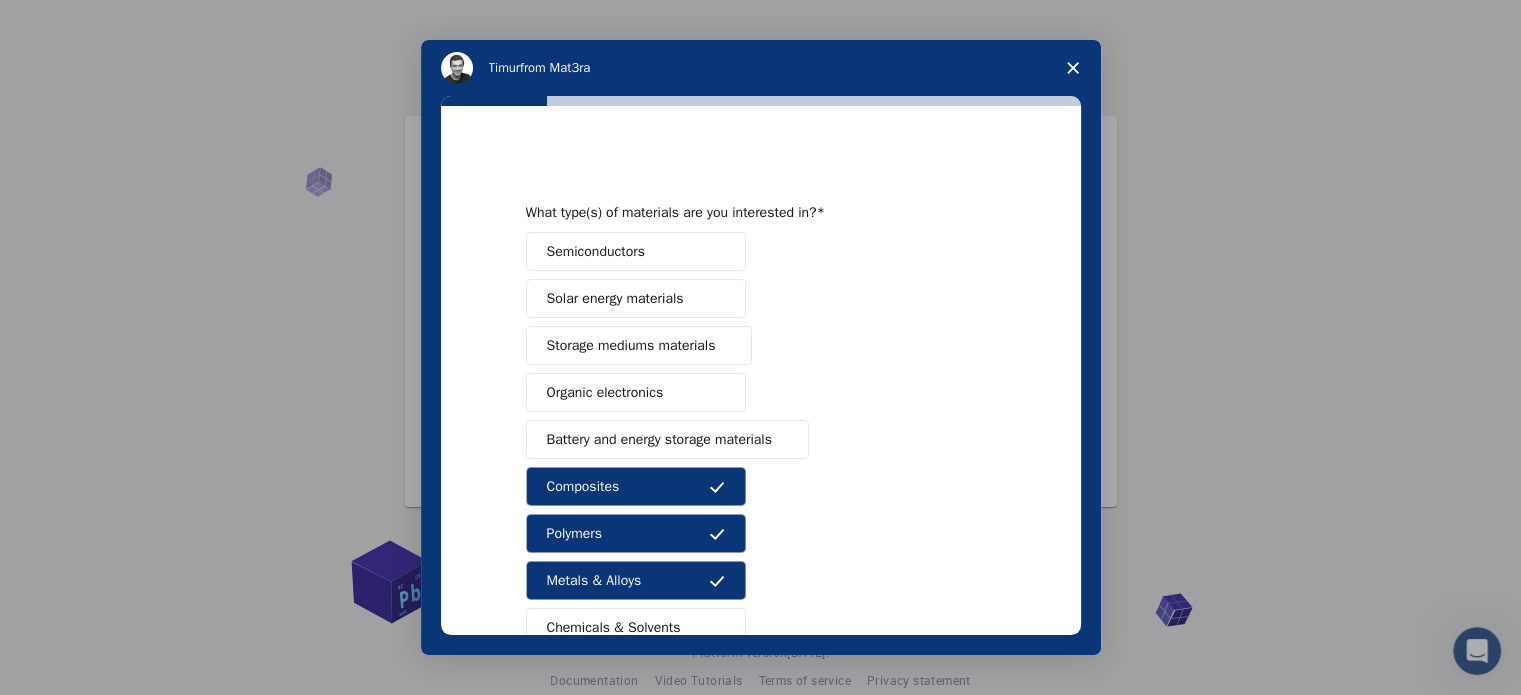 type 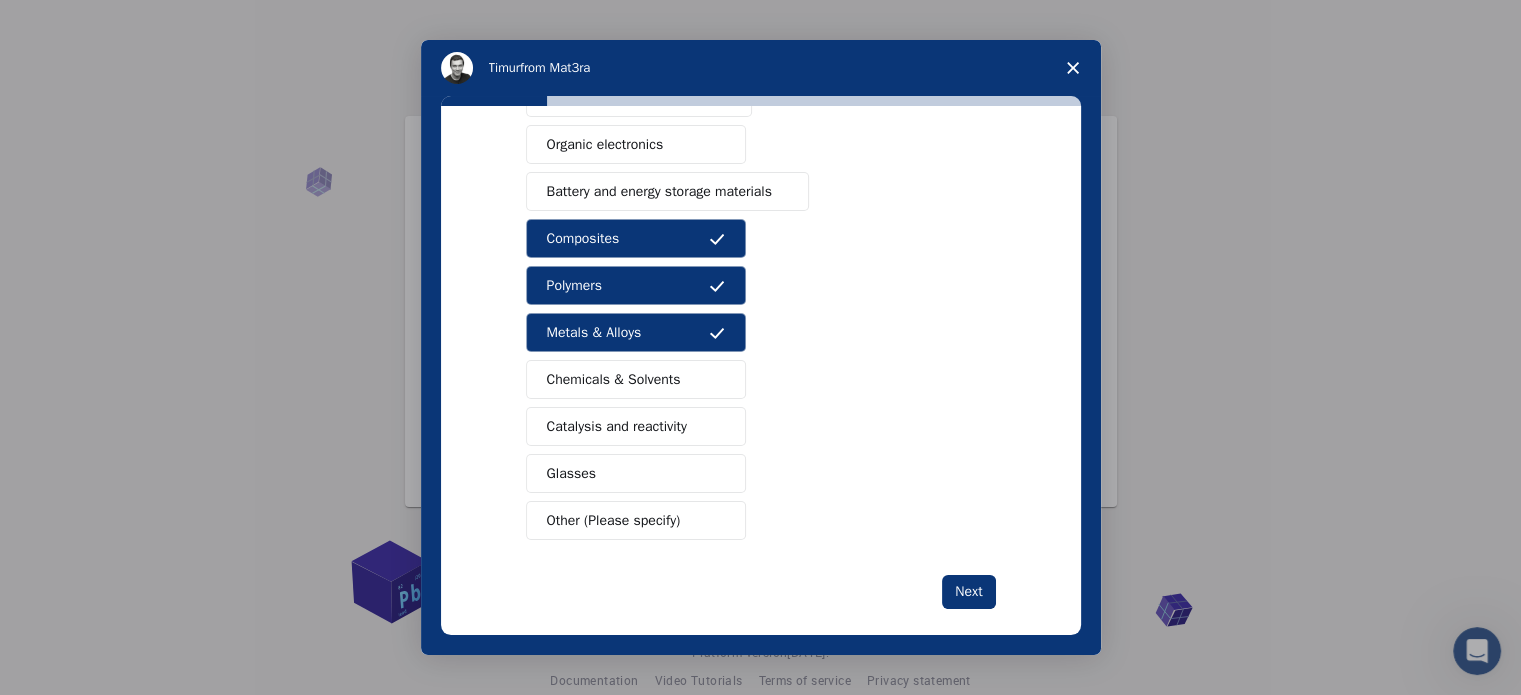 scroll, scrollTop: 264, scrollLeft: 0, axis: vertical 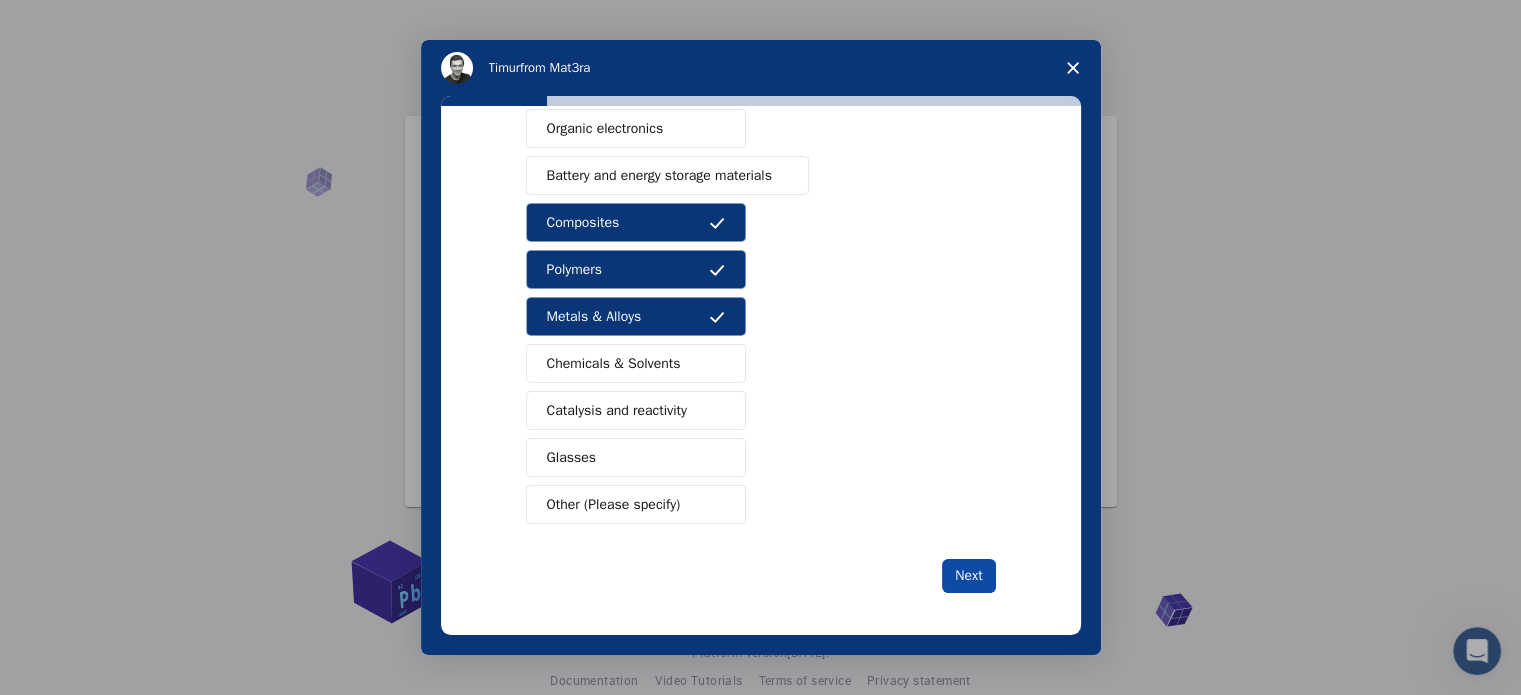click on "Next" at bounding box center [968, 576] 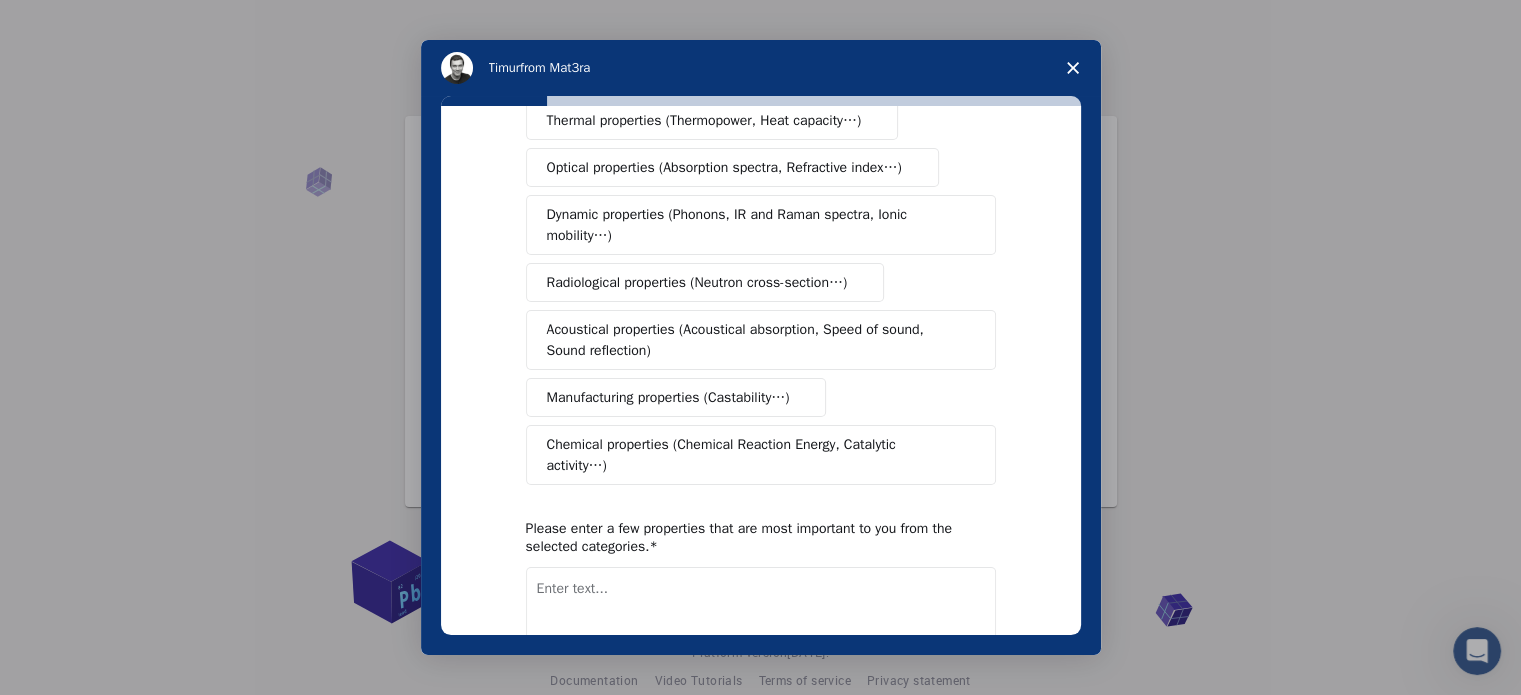 scroll, scrollTop: 0, scrollLeft: 0, axis: both 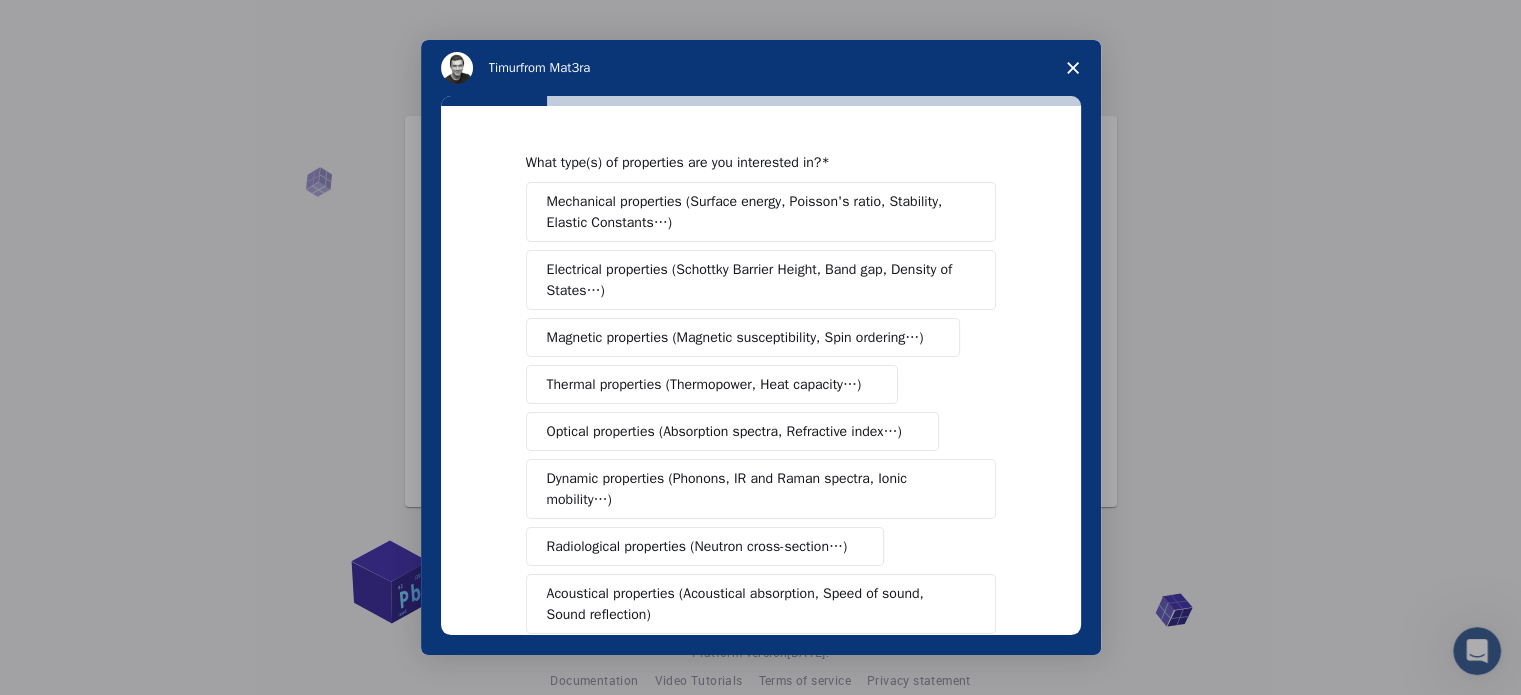 click on "Mechanical properties (Surface energy, Poisson's ratio, Stability, Elastic Constants…)" at bounding box center [754, 212] 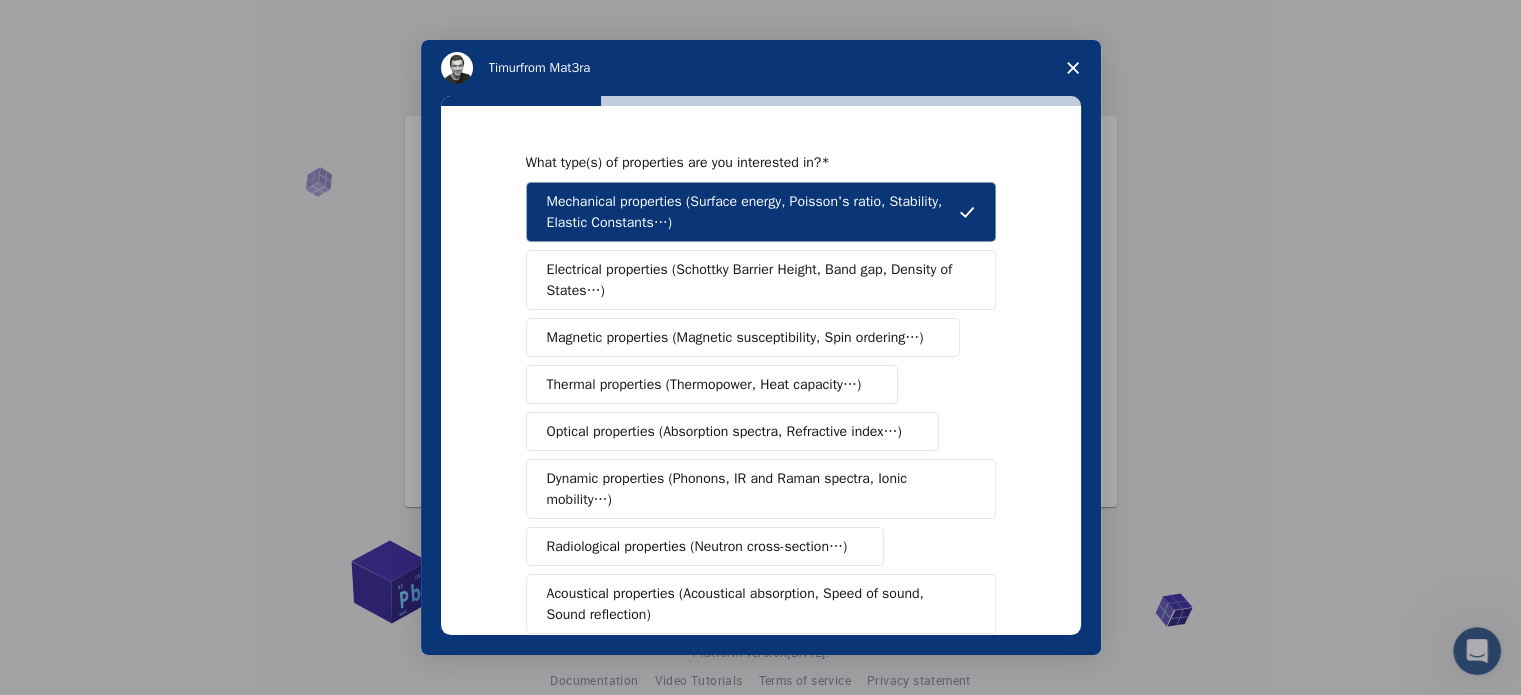 click on "Electrical properties (Schottky Barrier Height, Band gap, Density of States…)" at bounding box center [754, 280] 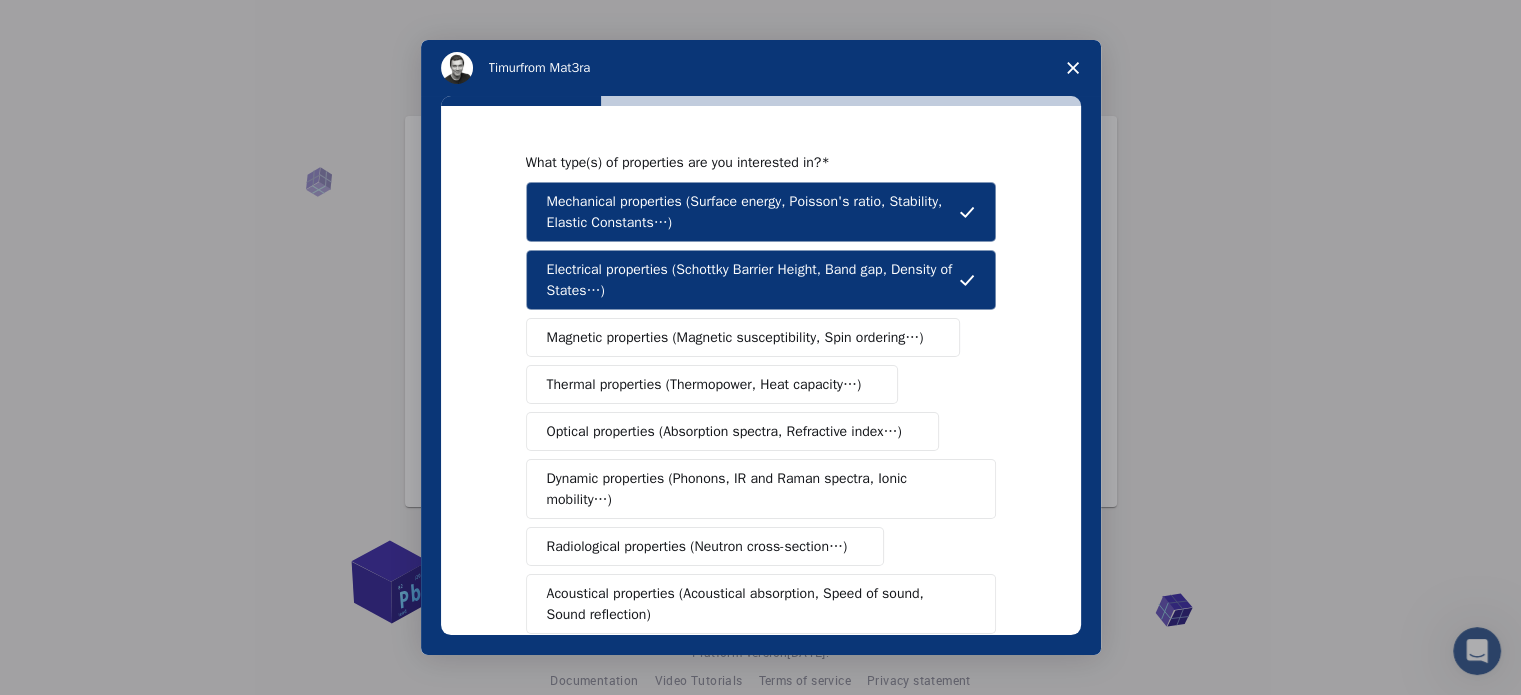 click on "Magnetic properties (Magnetic susceptibility, Spin ordering…)" at bounding box center (743, 337) 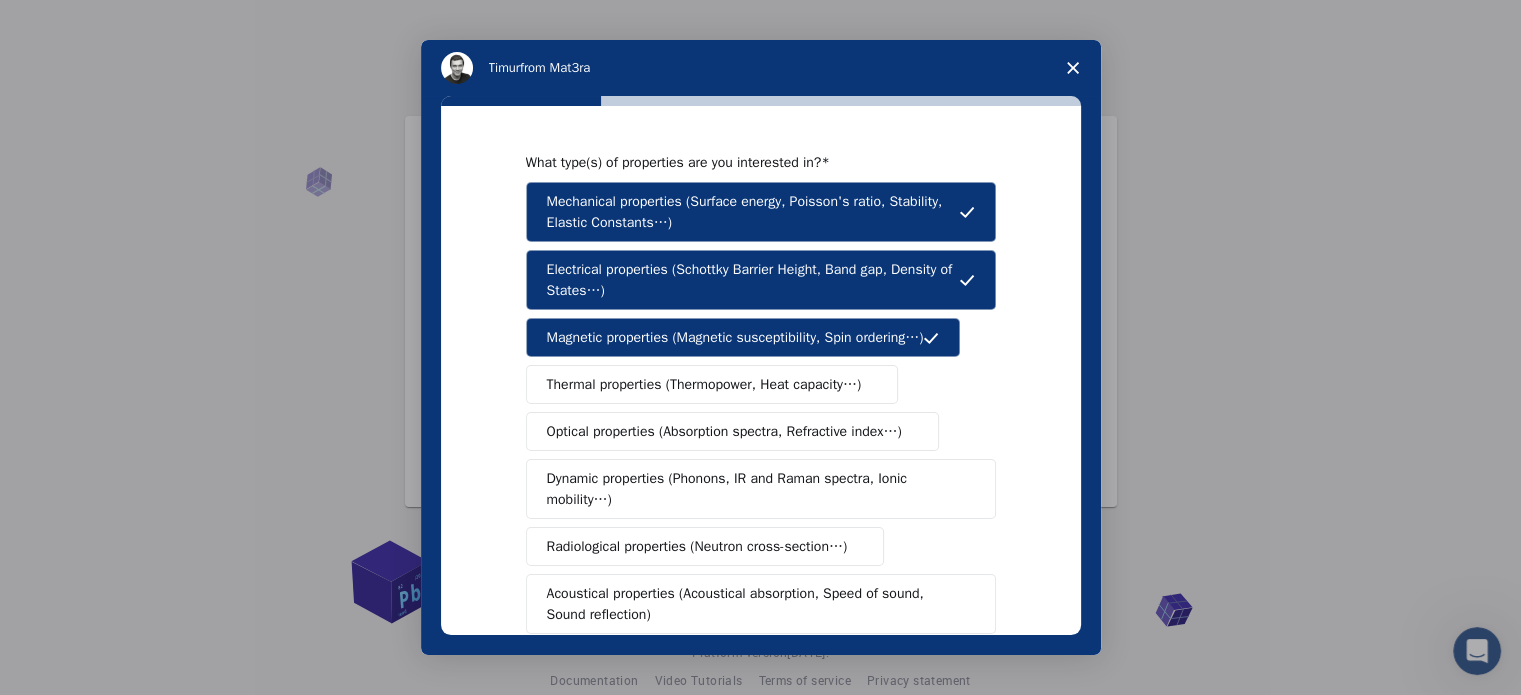 click on "Thermal properties (Thermopower, Heat capacity…)" at bounding box center [704, 384] 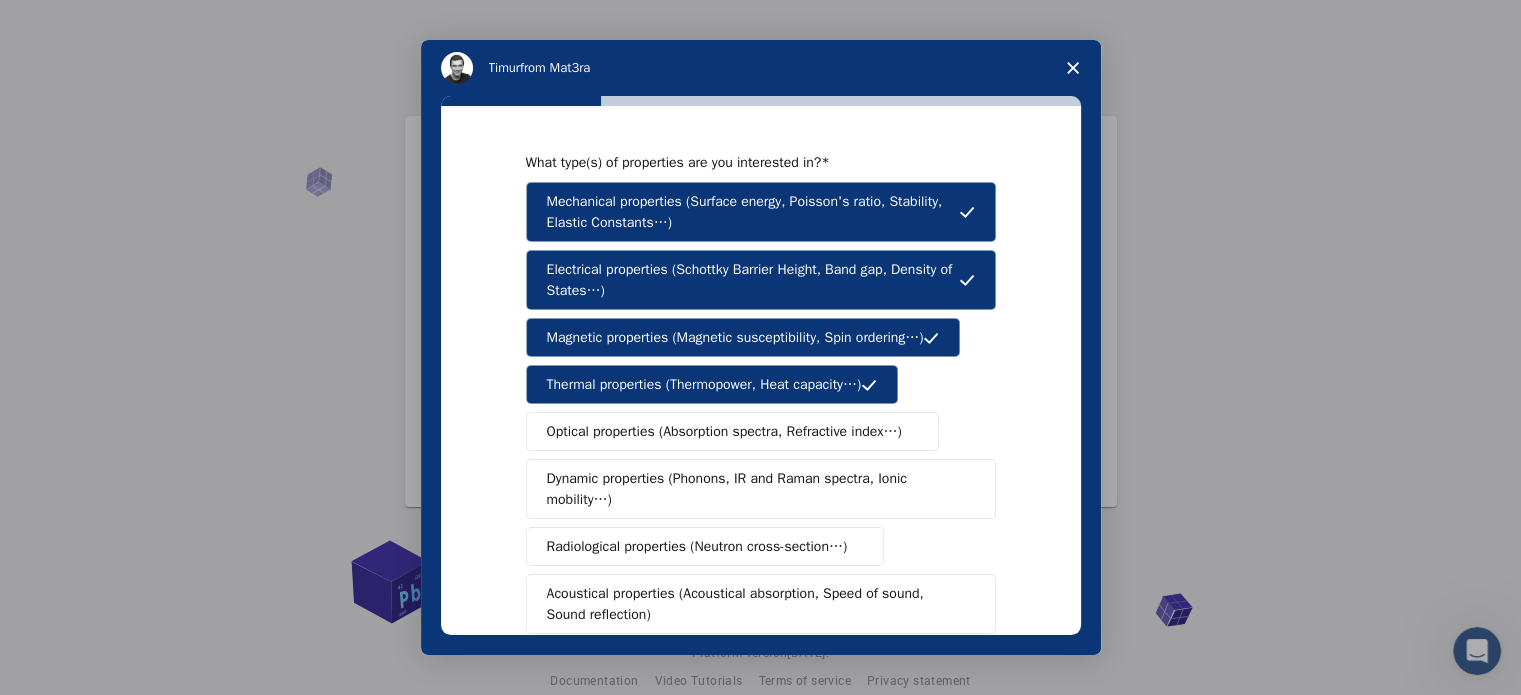click on "Radiological properties (Neutron cross-section…)" at bounding box center (697, 546) 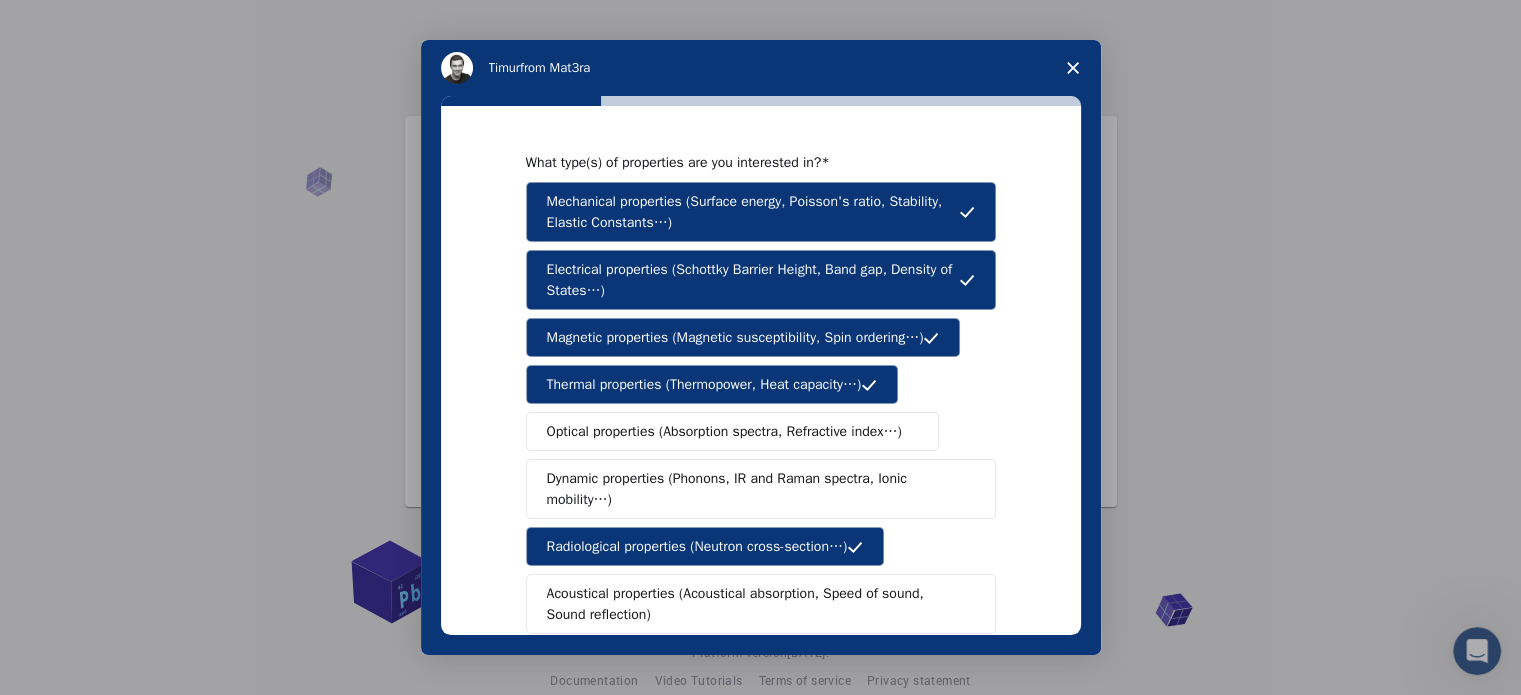 click on "Acoustical properties (Acoustical absorption, Speed of sound, Sound reflection)" at bounding box center [754, 604] 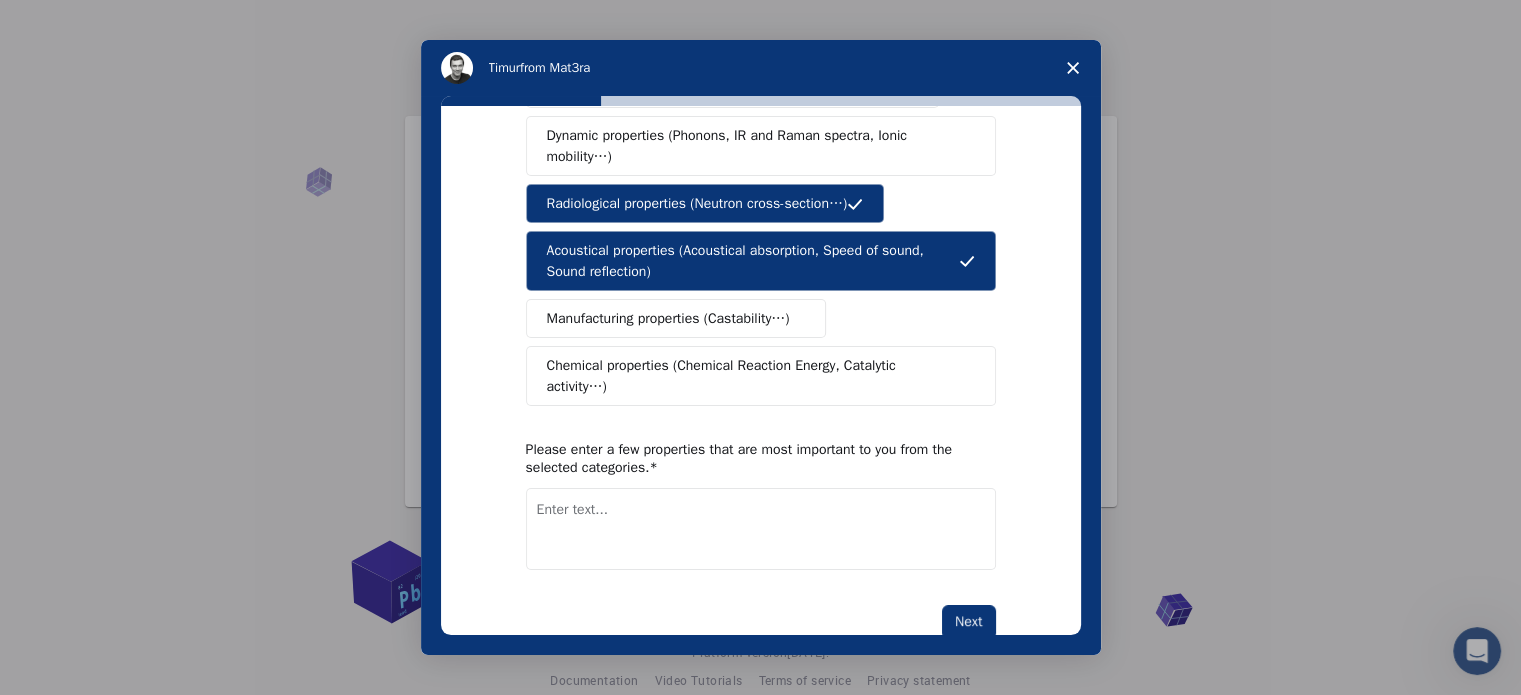 scroll, scrollTop: 347, scrollLeft: 0, axis: vertical 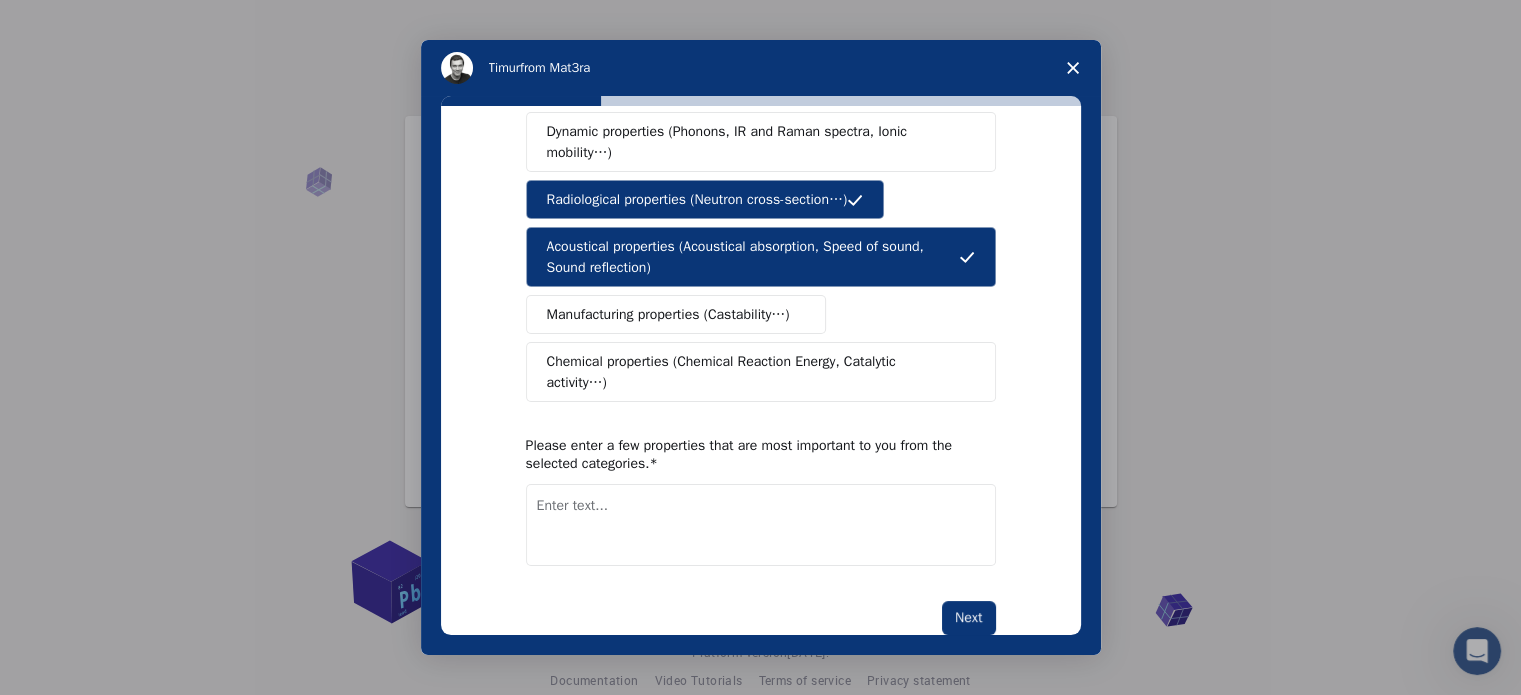 click on "Manufacturing properties (Castability…)" at bounding box center (668, 314) 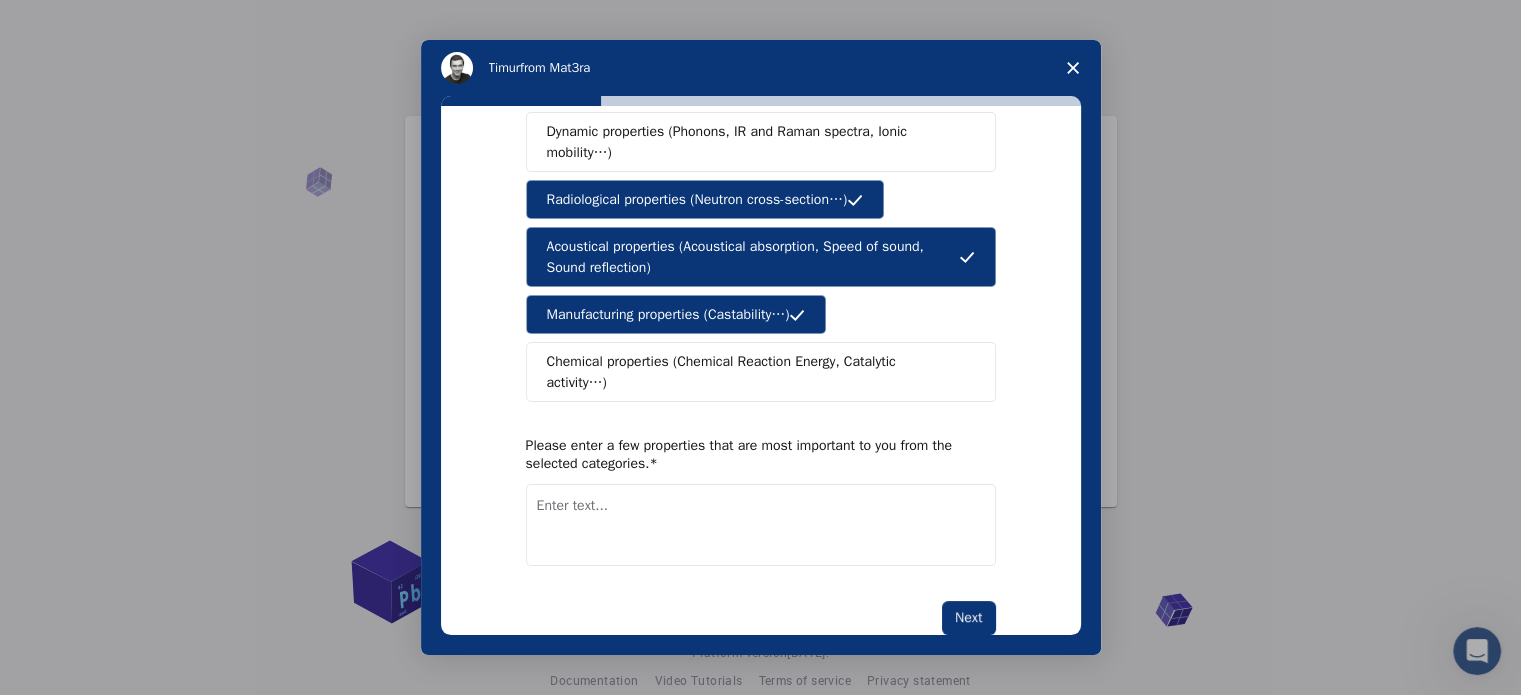 click on "Chemical properties (Chemical Reaction Energy, Catalytic activity…)" at bounding box center [753, 372] 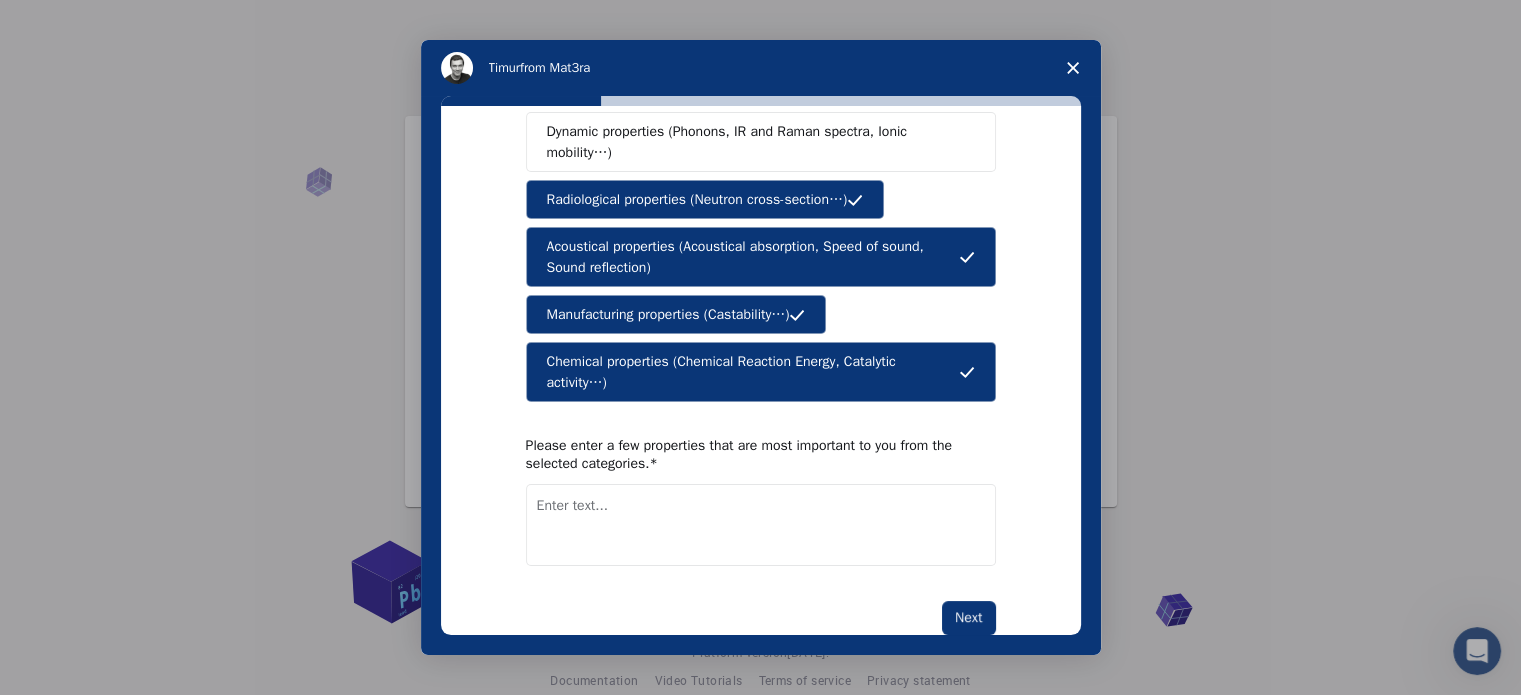 click at bounding box center [761, 525] 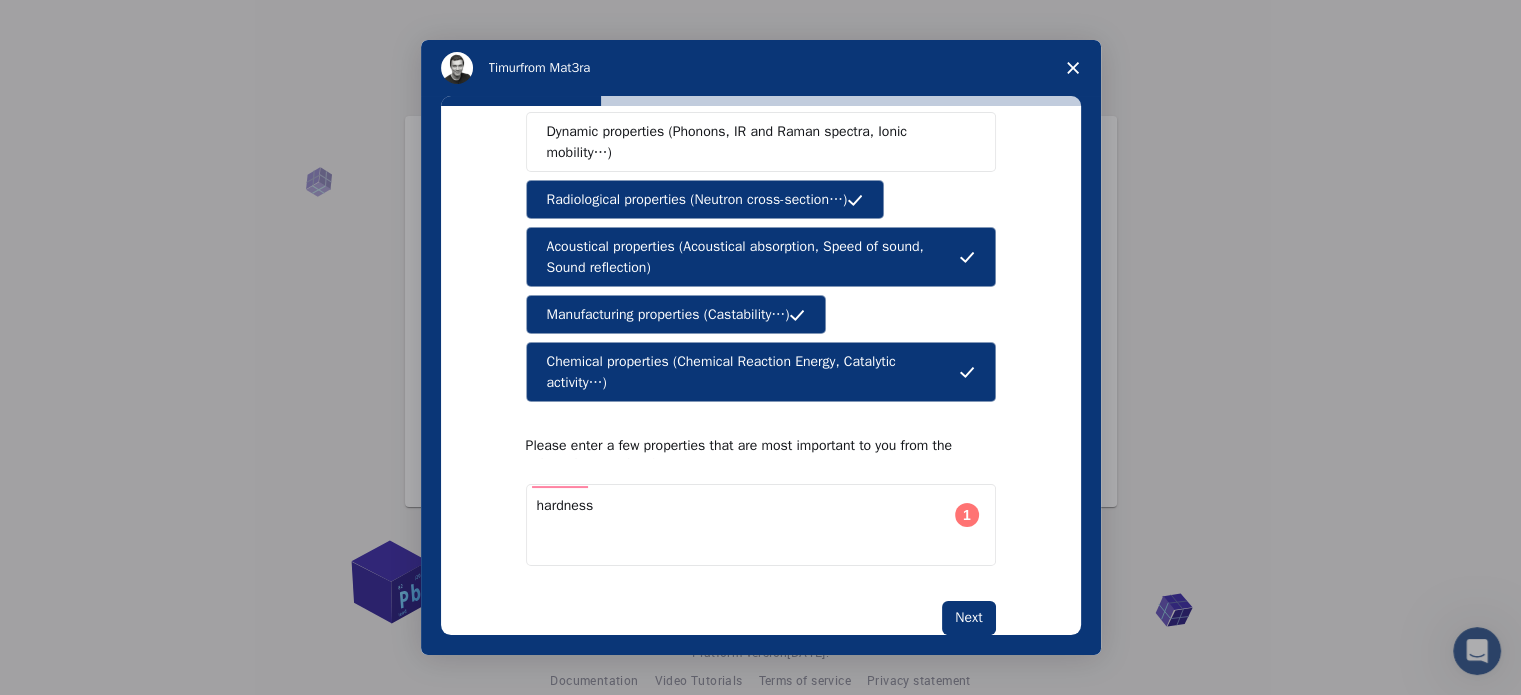 drag, startPoint x: 556, startPoint y: 479, endPoint x: 540, endPoint y: 479, distance: 16 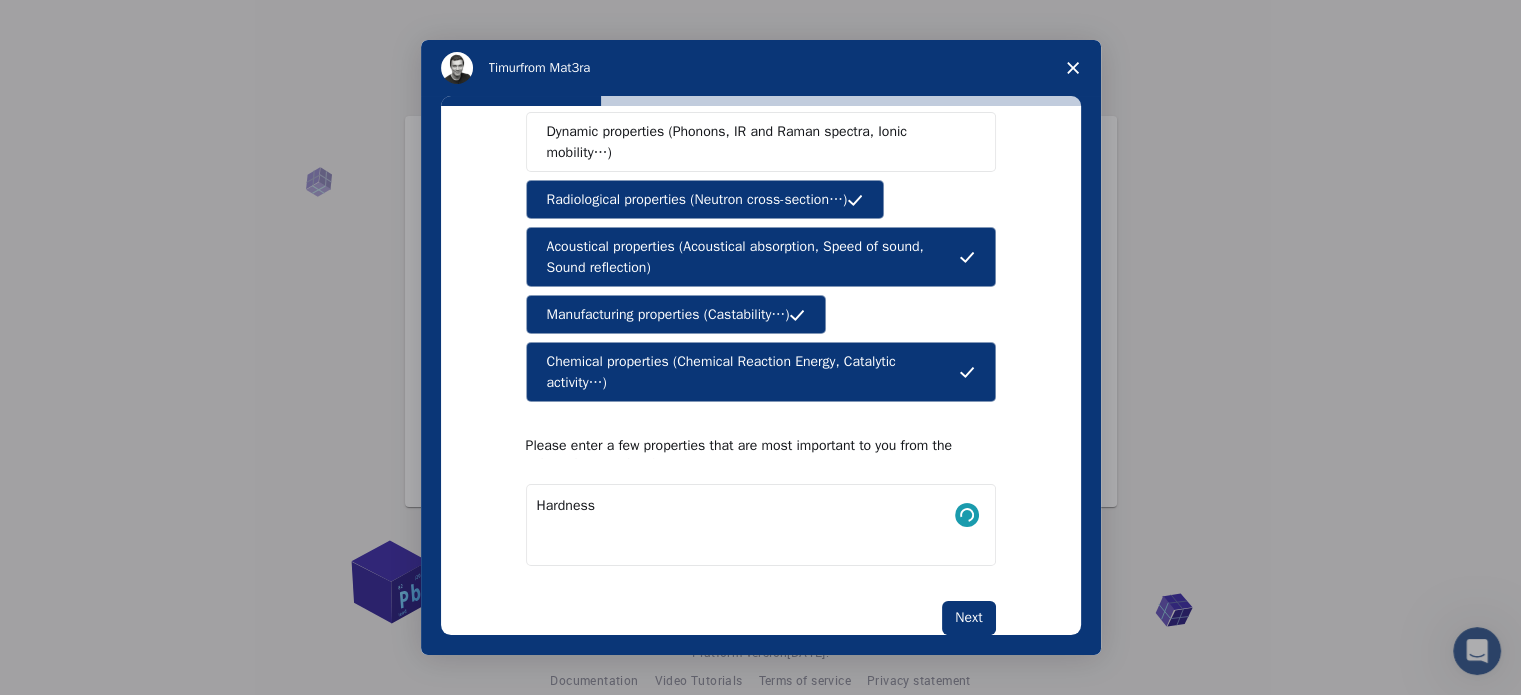 click on "Hardness" at bounding box center (761, 525) 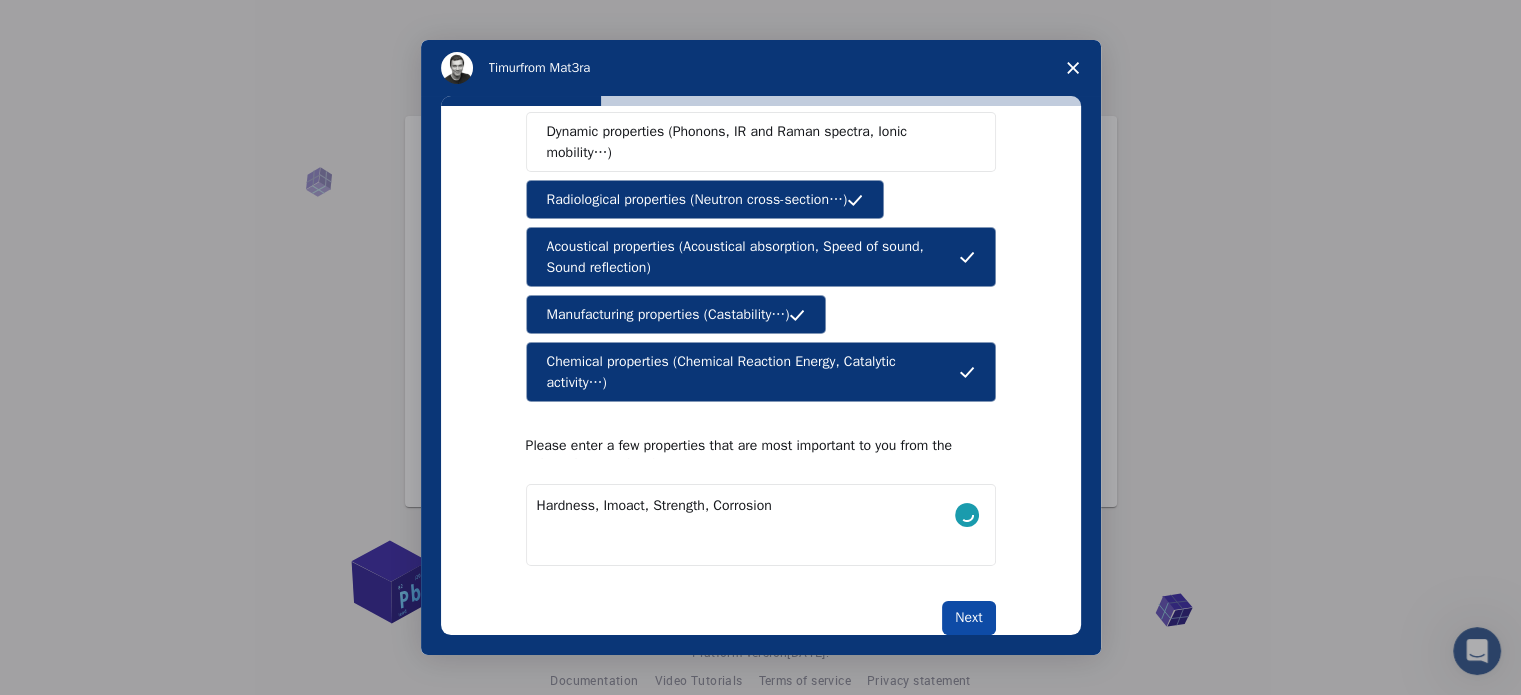 type on "Hardness, Imoact, Strength, Corrosion" 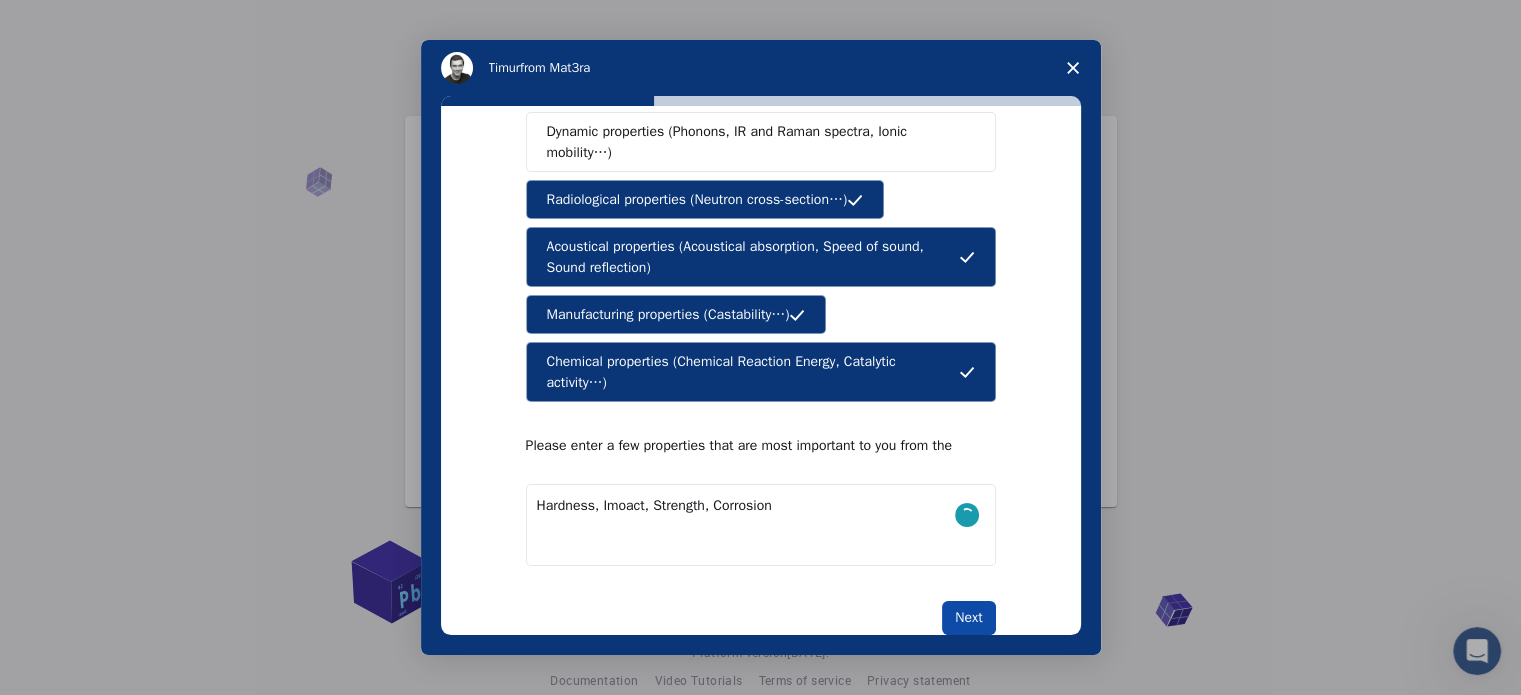 click on "Next" at bounding box center [968, 618] 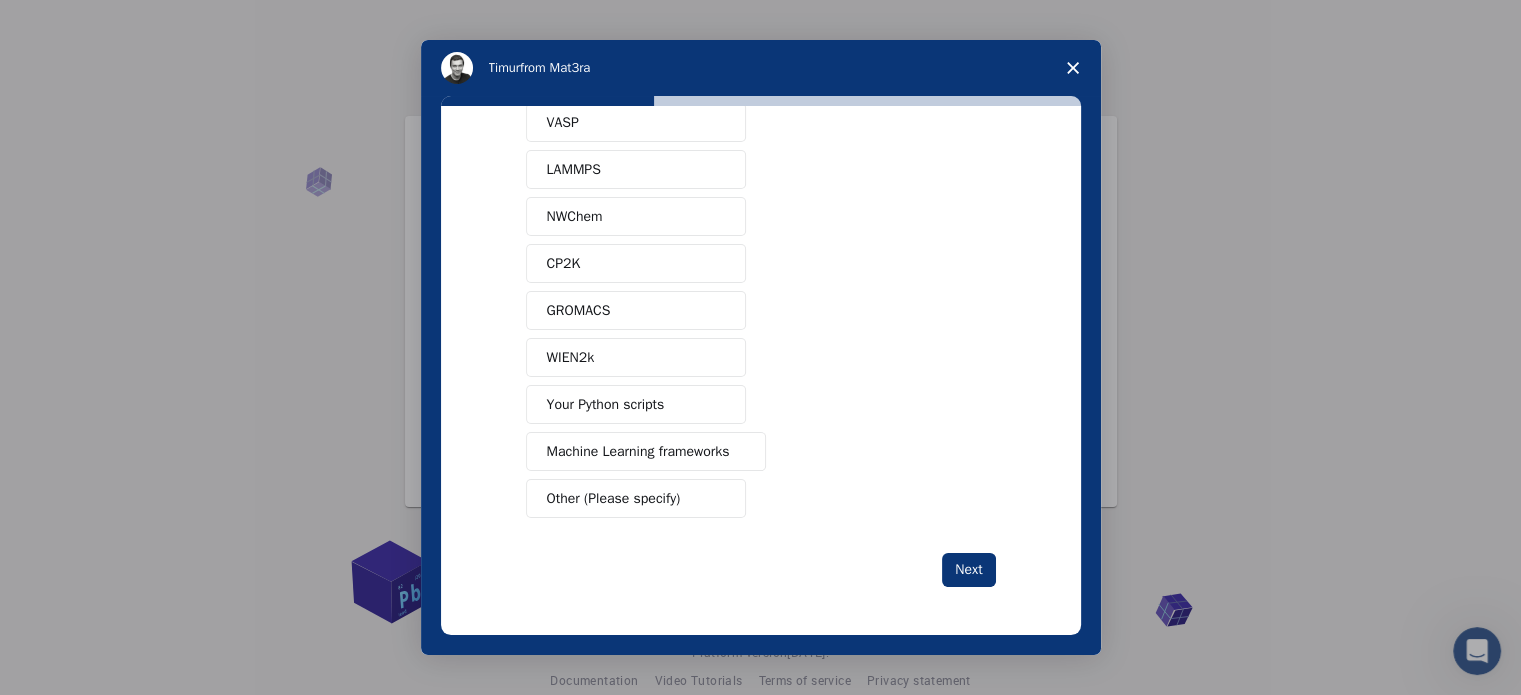 scroll, scrollTop: 0, scrollLeft: 0, axis: both 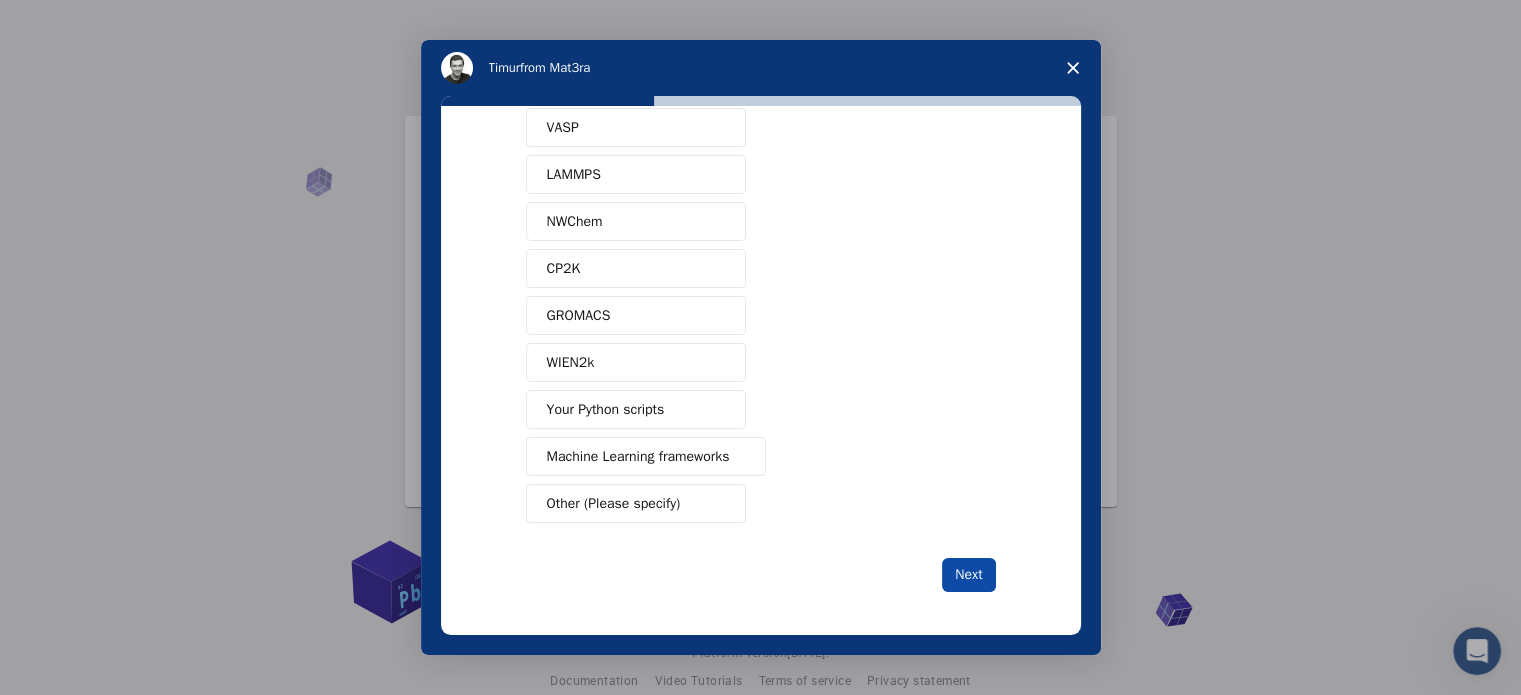 click on "Next" at bounding box center [968, 575] 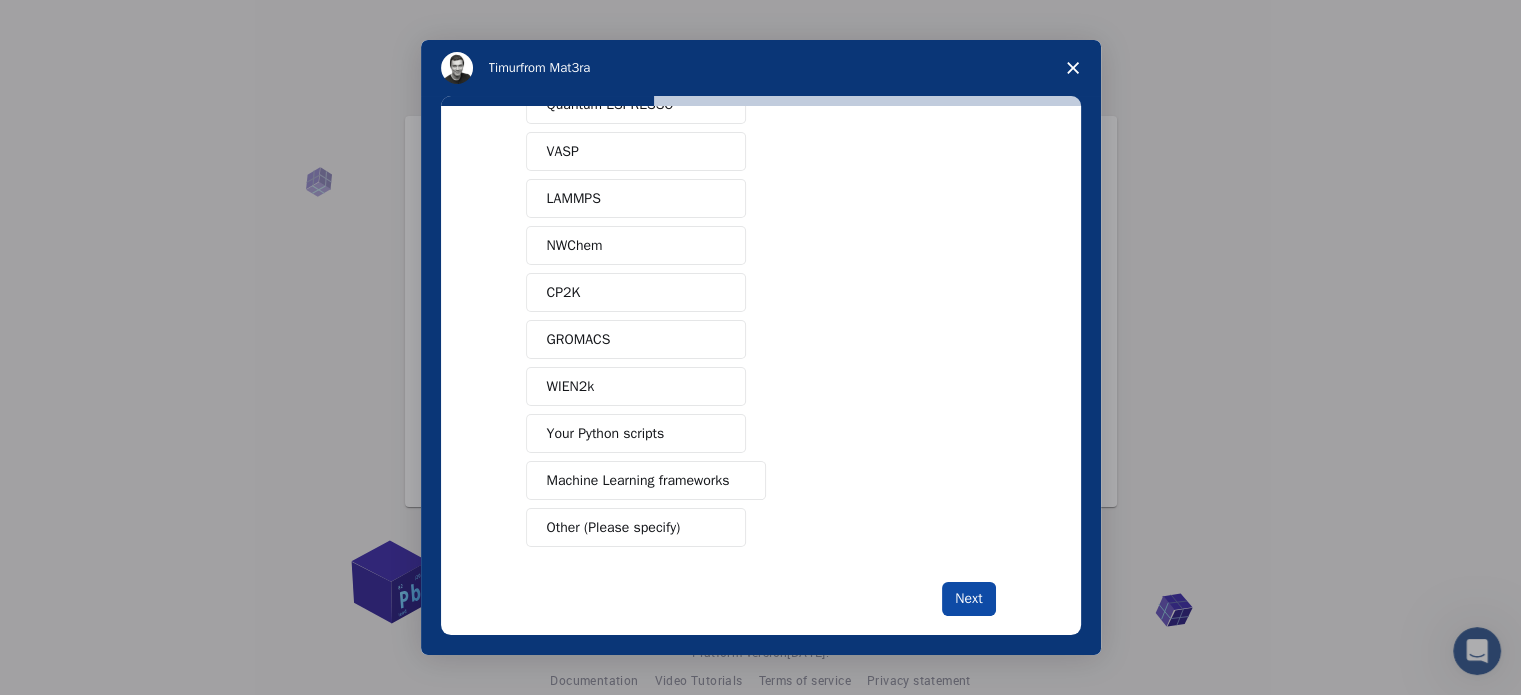scroll, scrollTop: 48, scrollLeft: 0, axis: vertical 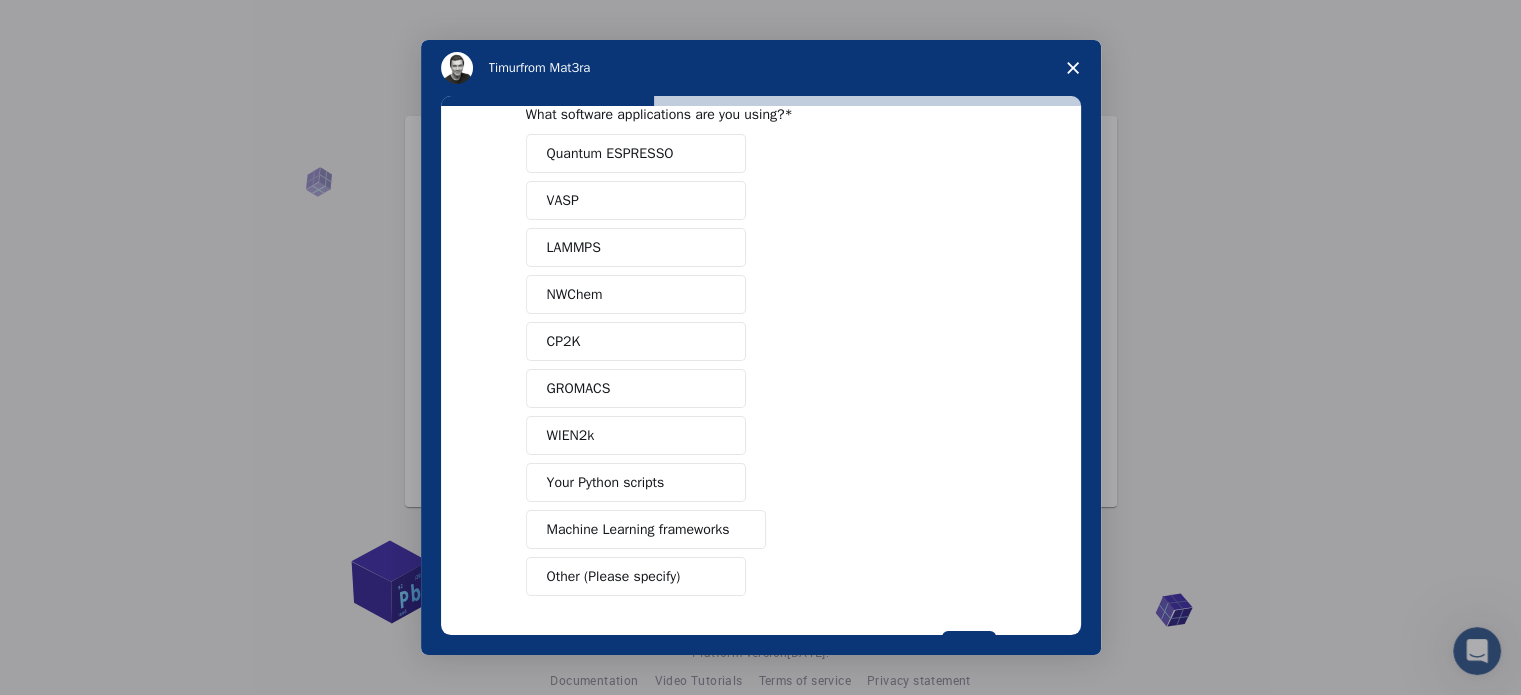 click on "What software applications are you using? Quantum ESPRESSO VASP LAMMPS NWChem CP2K GROMACS WIEN2k Your Python scripts Machine Learning frameworks Other (Please specify) Next" at bounding box center [761, 385] 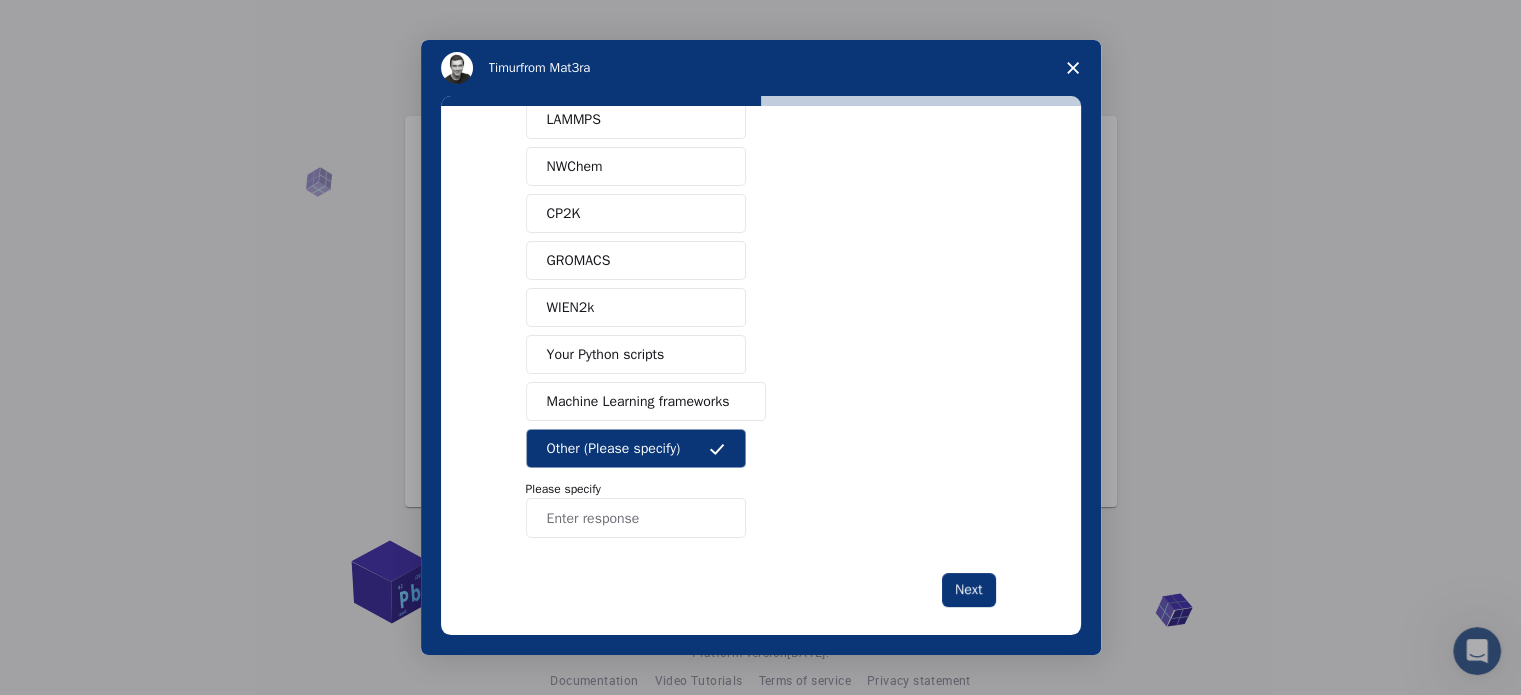 scroll, scrollTop: 178, scrollLeft: 0, axis: vertical 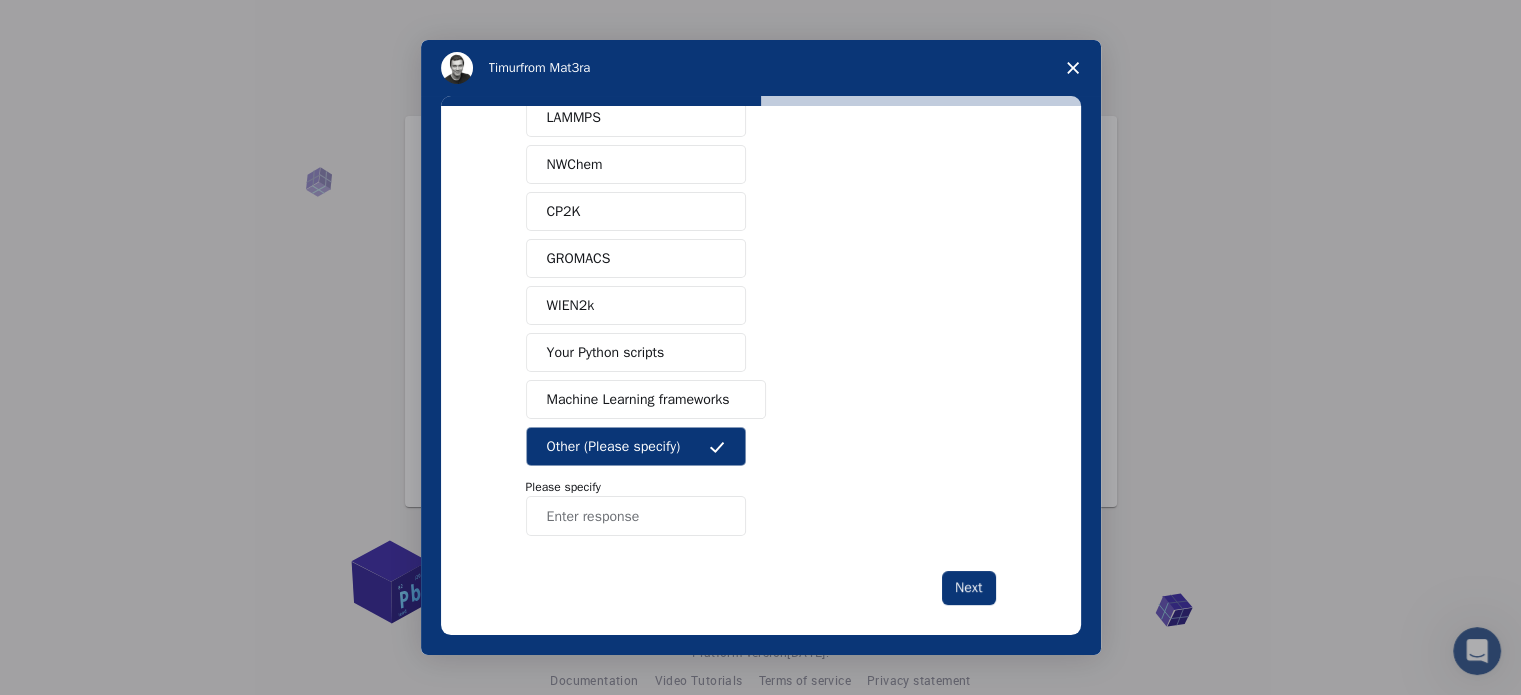 click at bounding box center (636, 516) 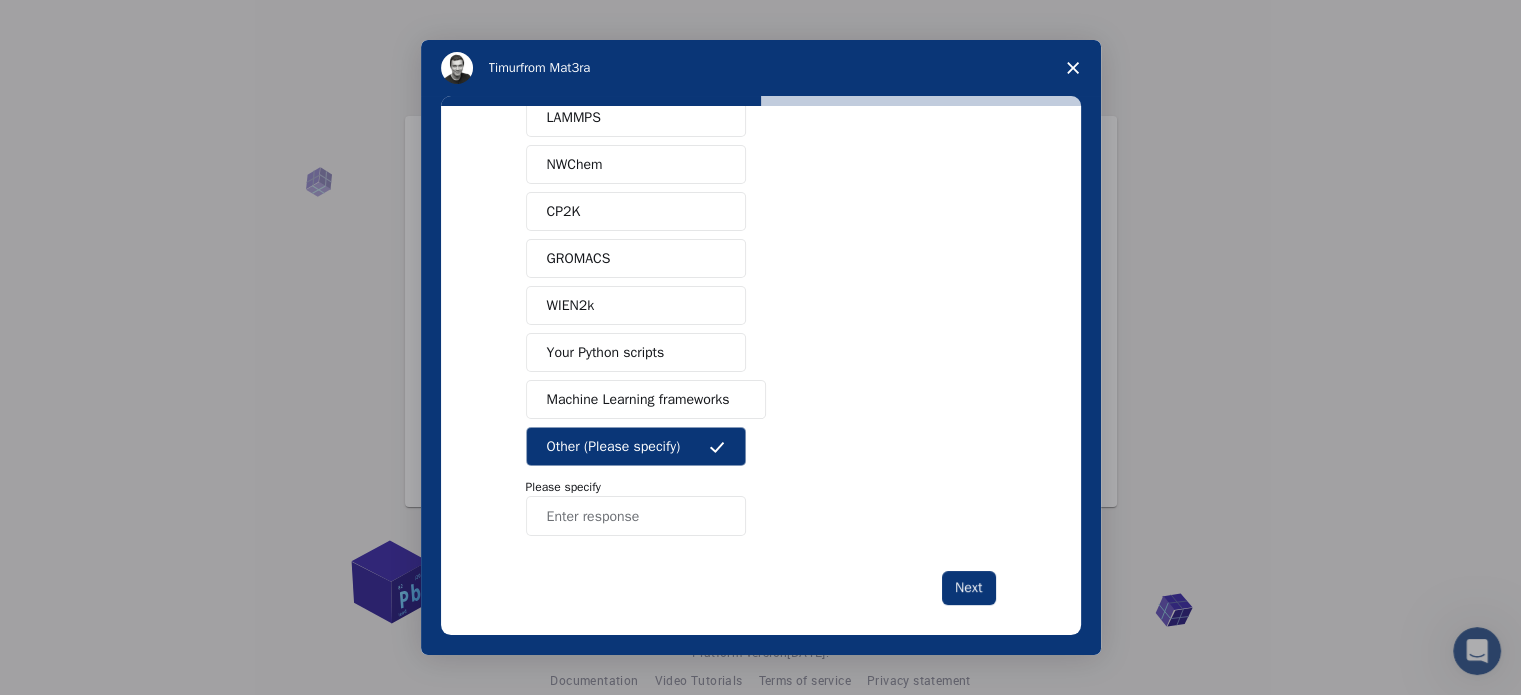 paste on "725 048" 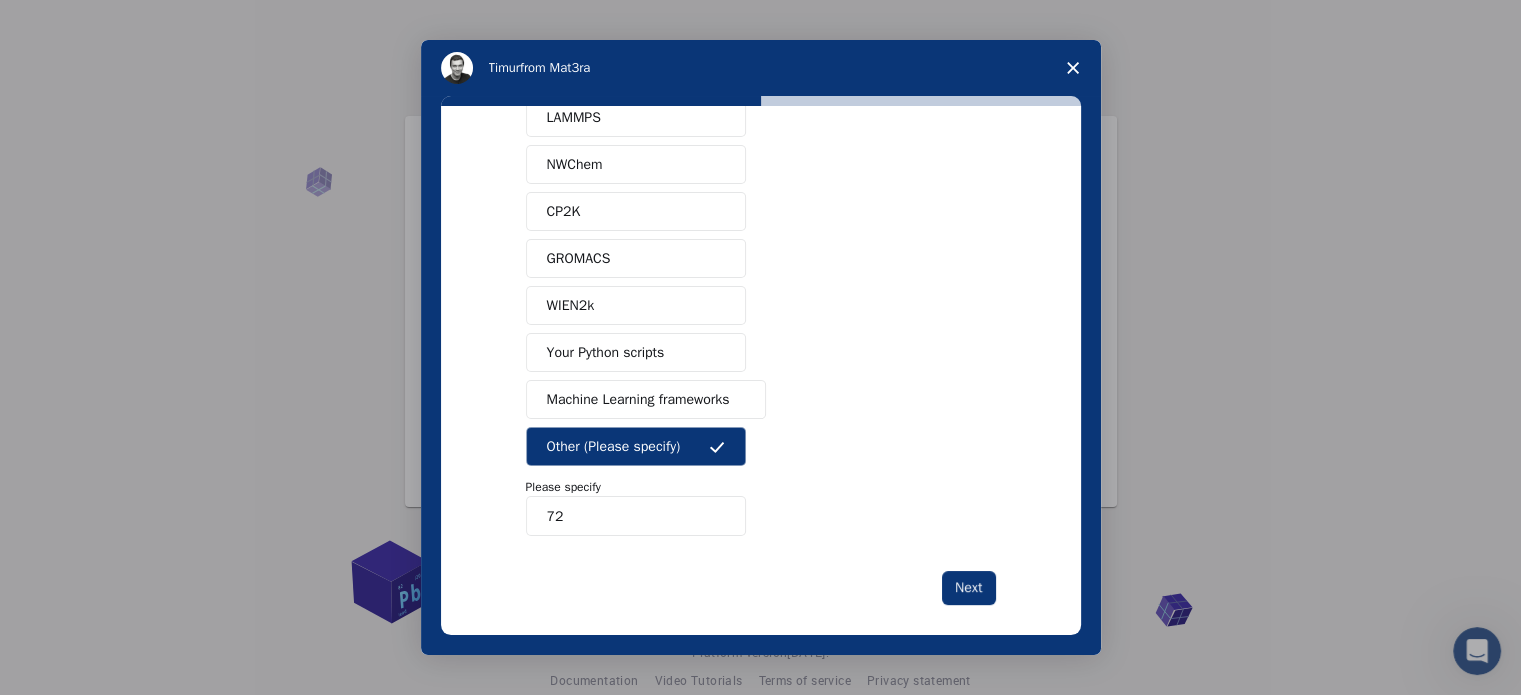 type on "7" 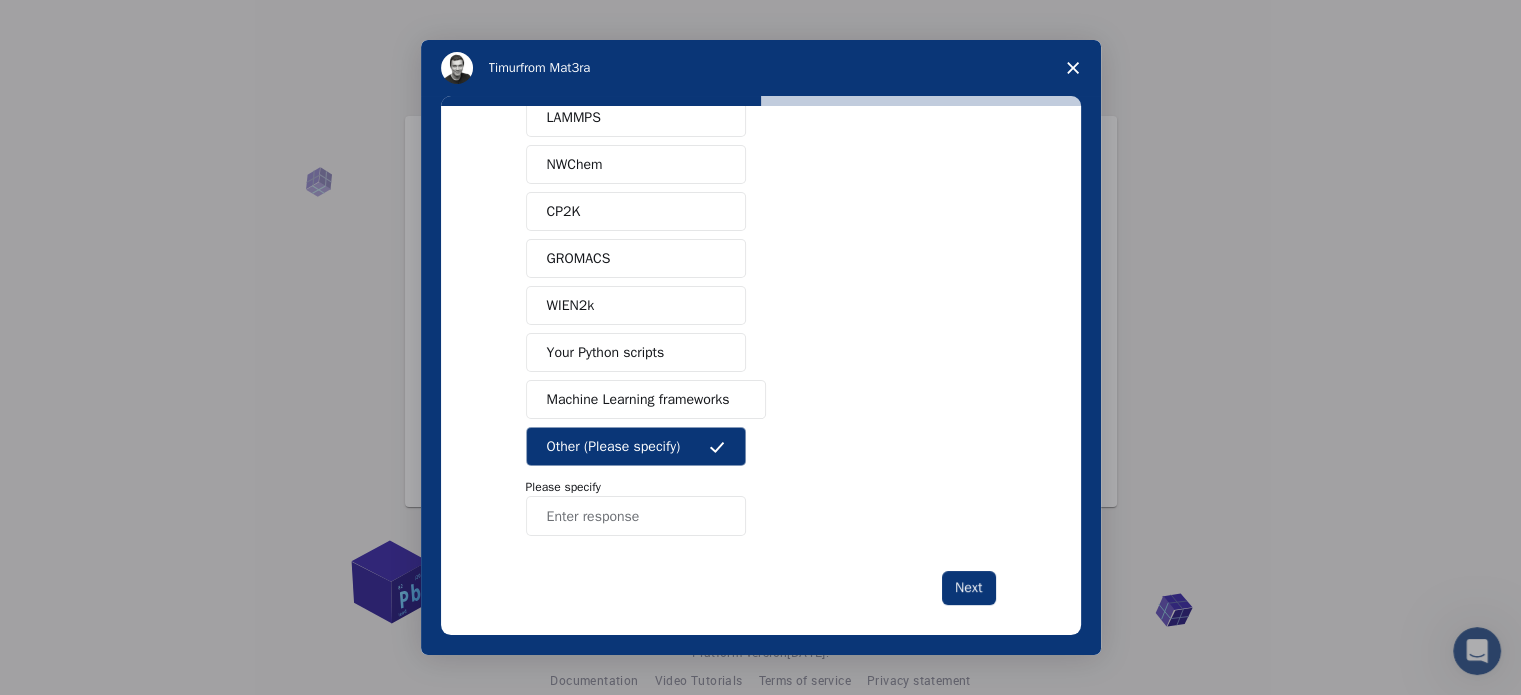click at bounding box center [636, 516] 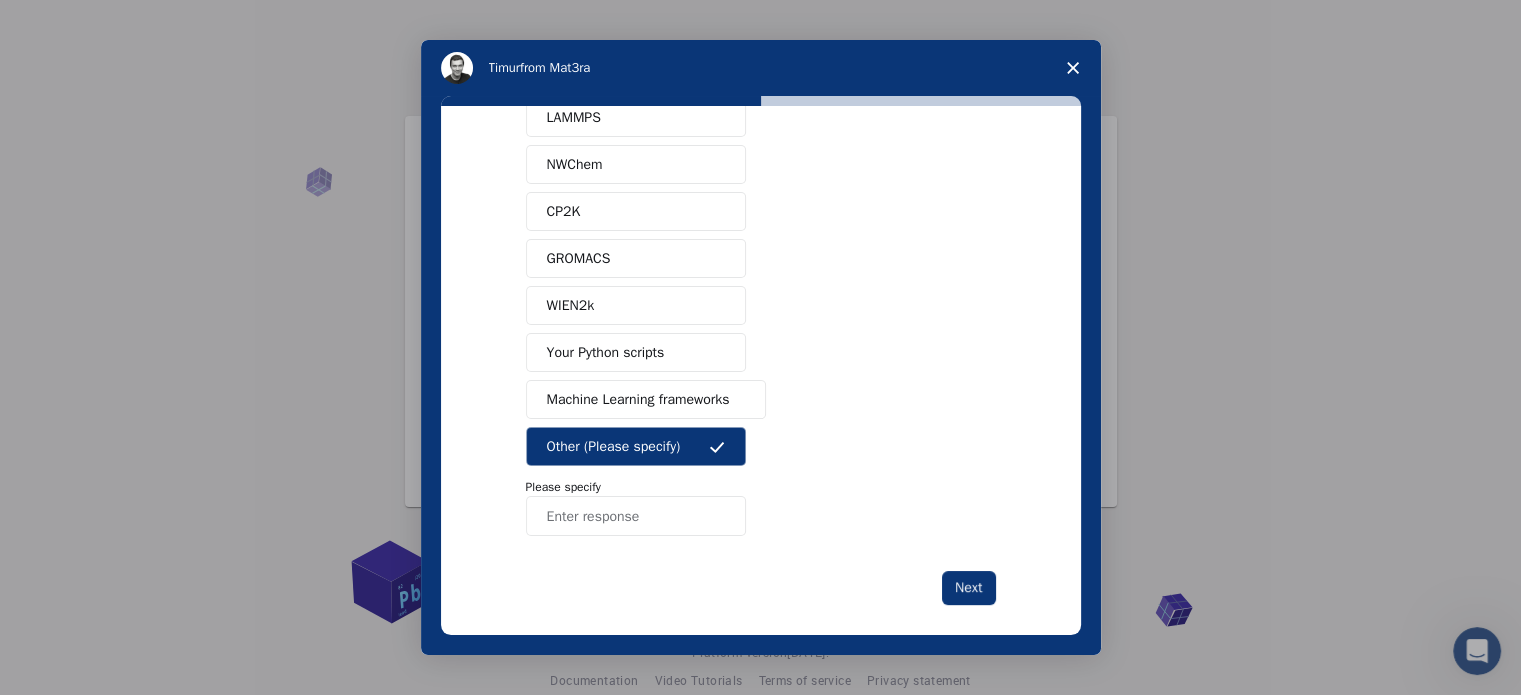 paste on "Simufact" 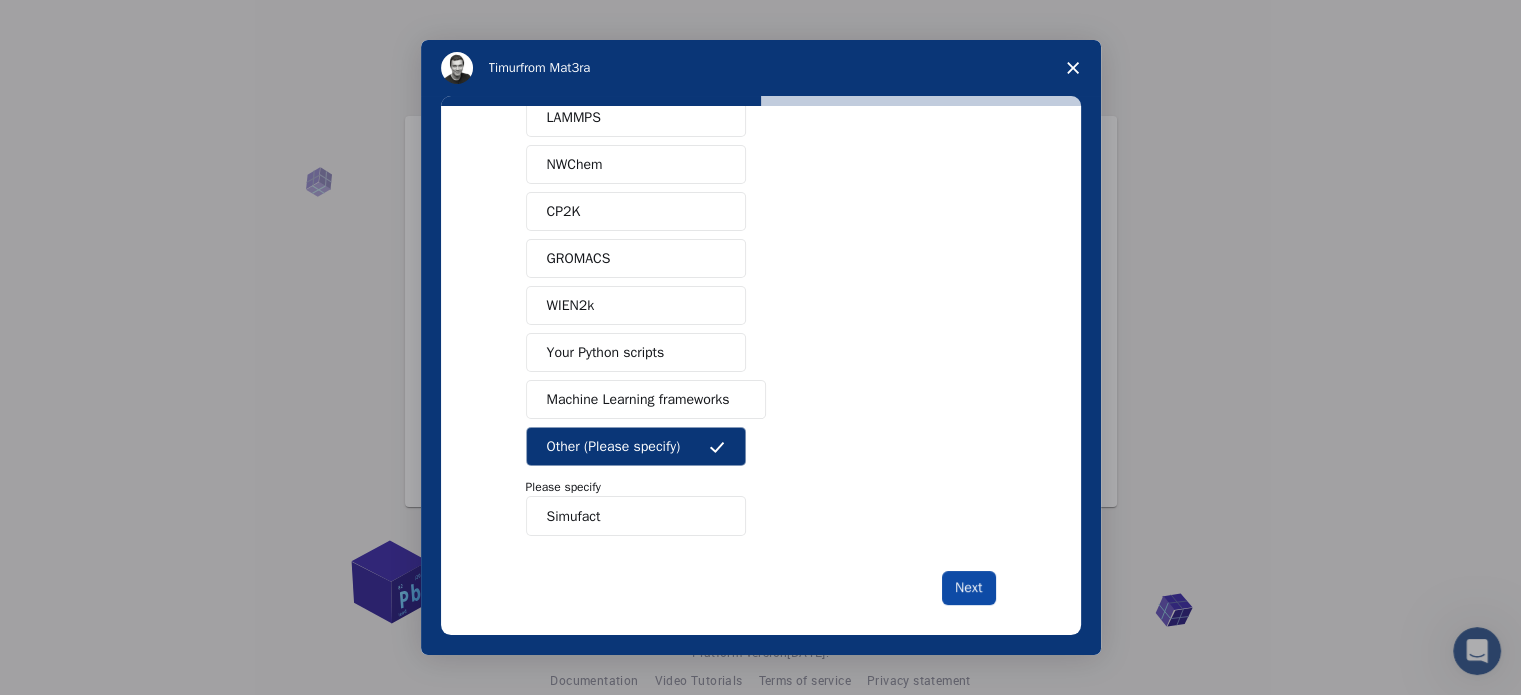 type on "Simufact" 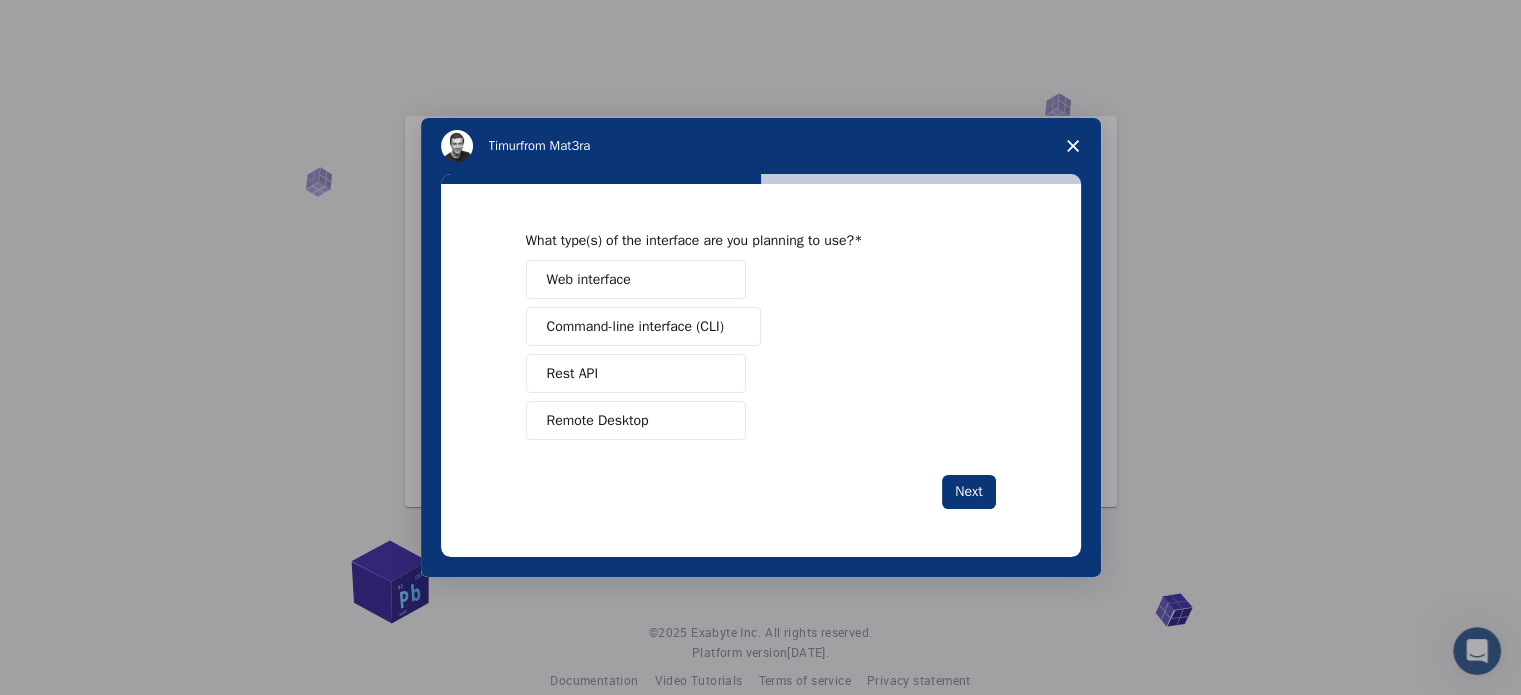scroll, scrollTop: 0, scrollLeft: 0, axis: both 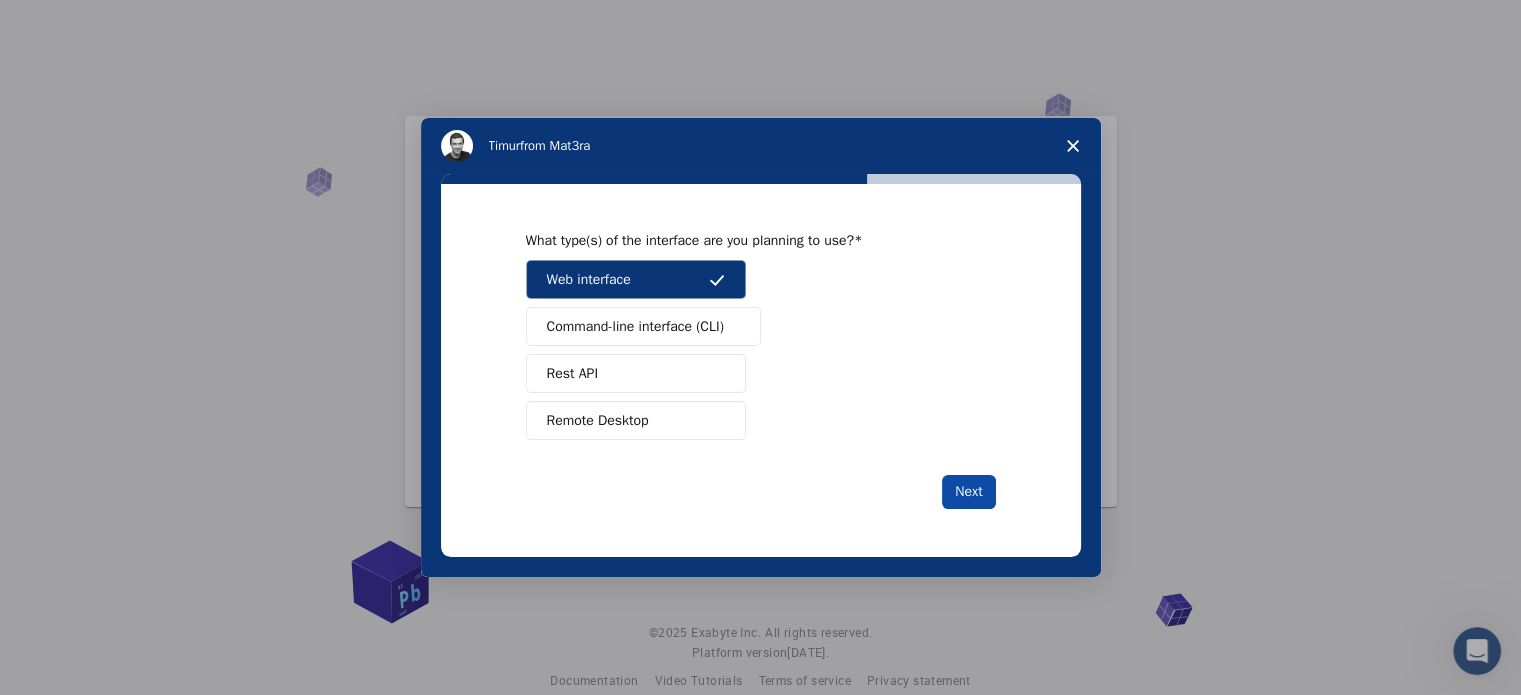 click on "Next" at bounding box center [968, 492] 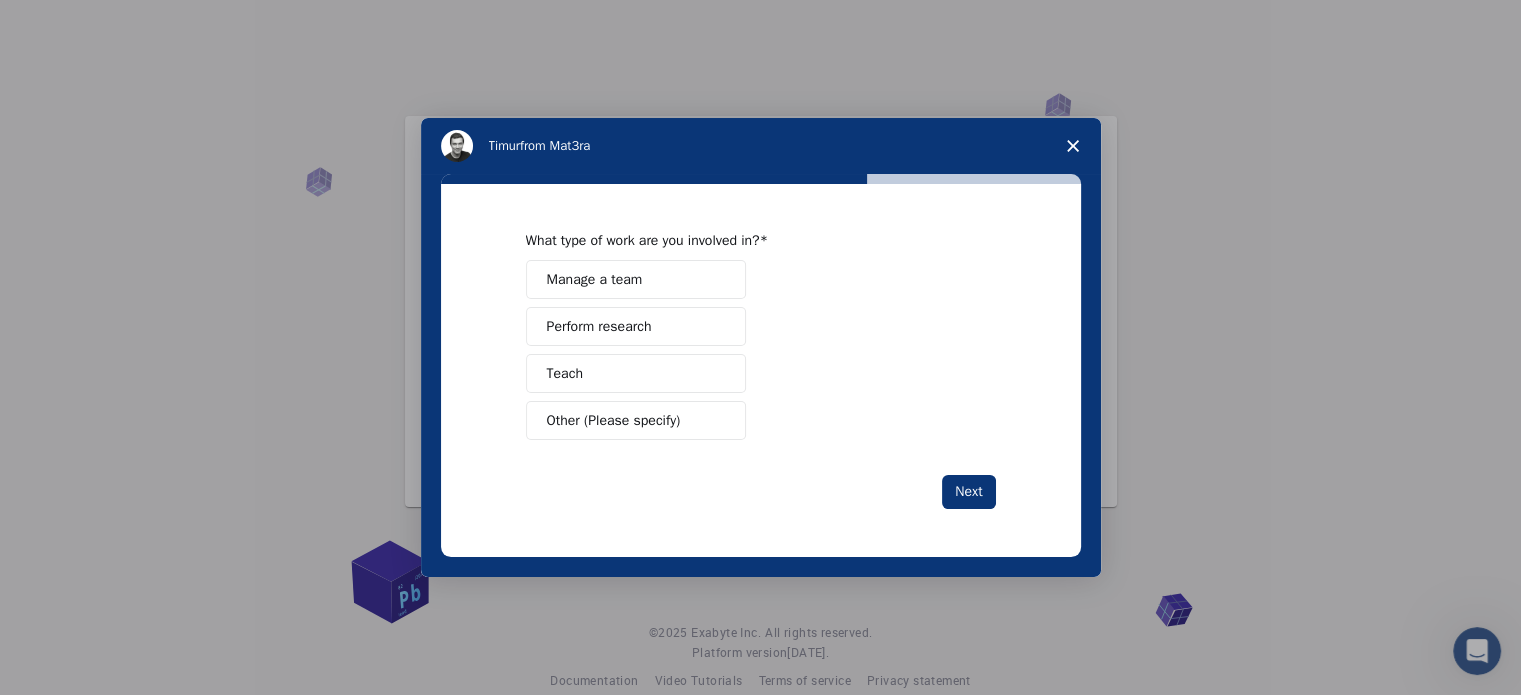 click on "Teach" at bounding box center (636, 373) 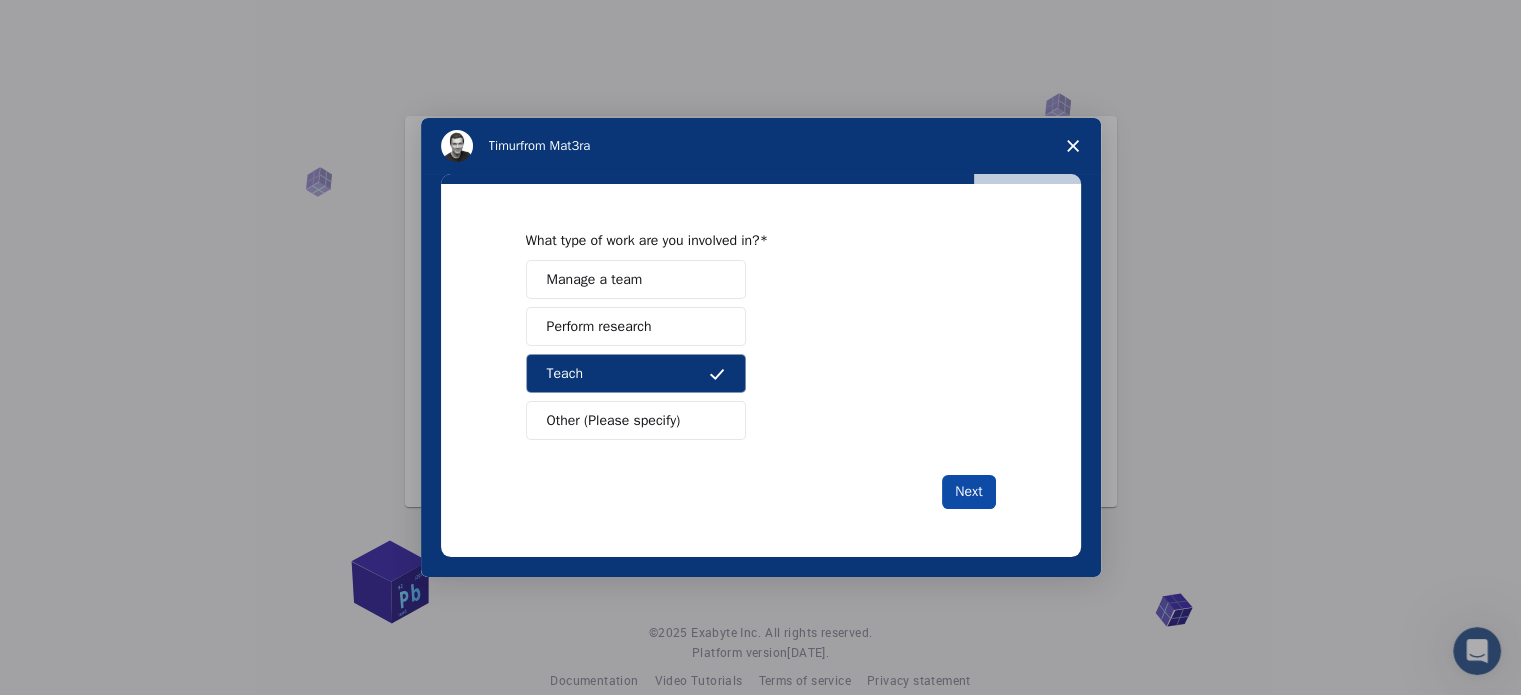 click on "Next" at bounding box center (968, 492) 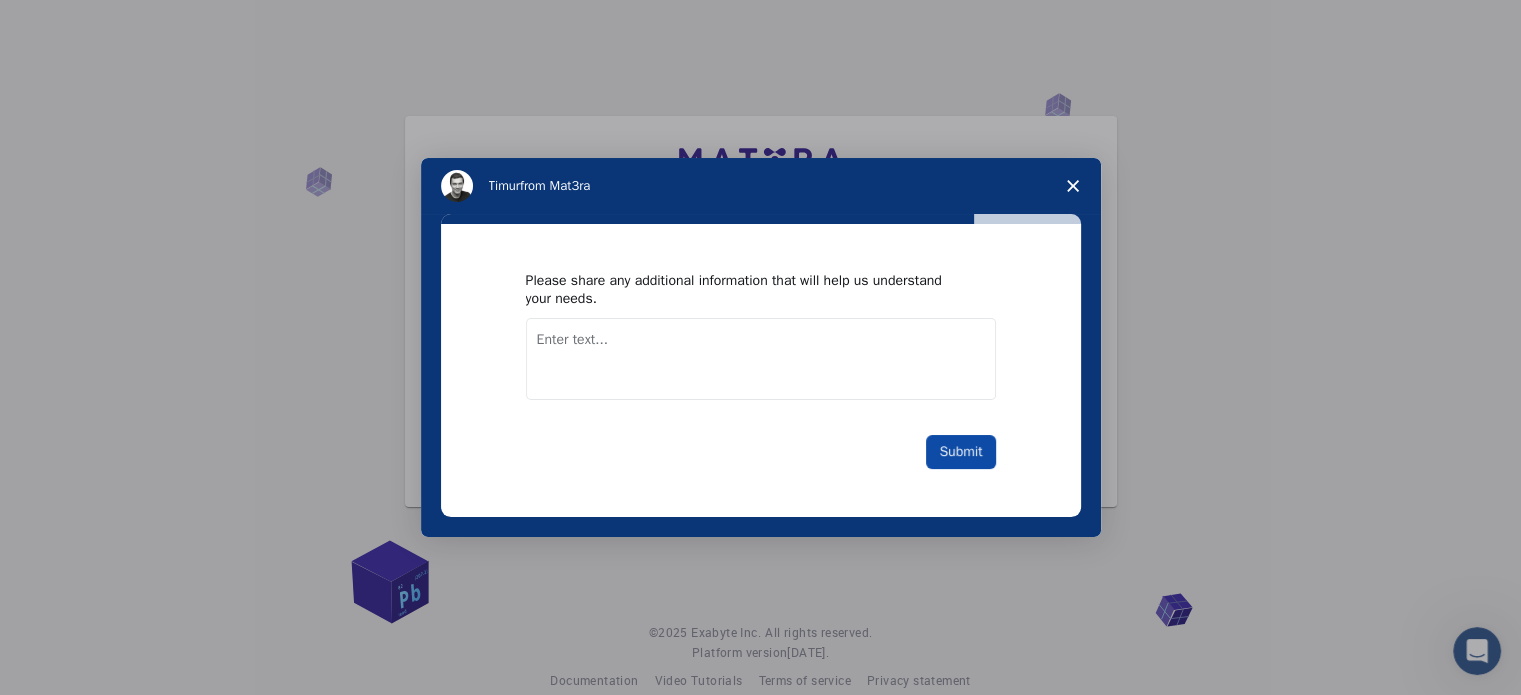 click on "Submit" at bounding box center [960, 452] 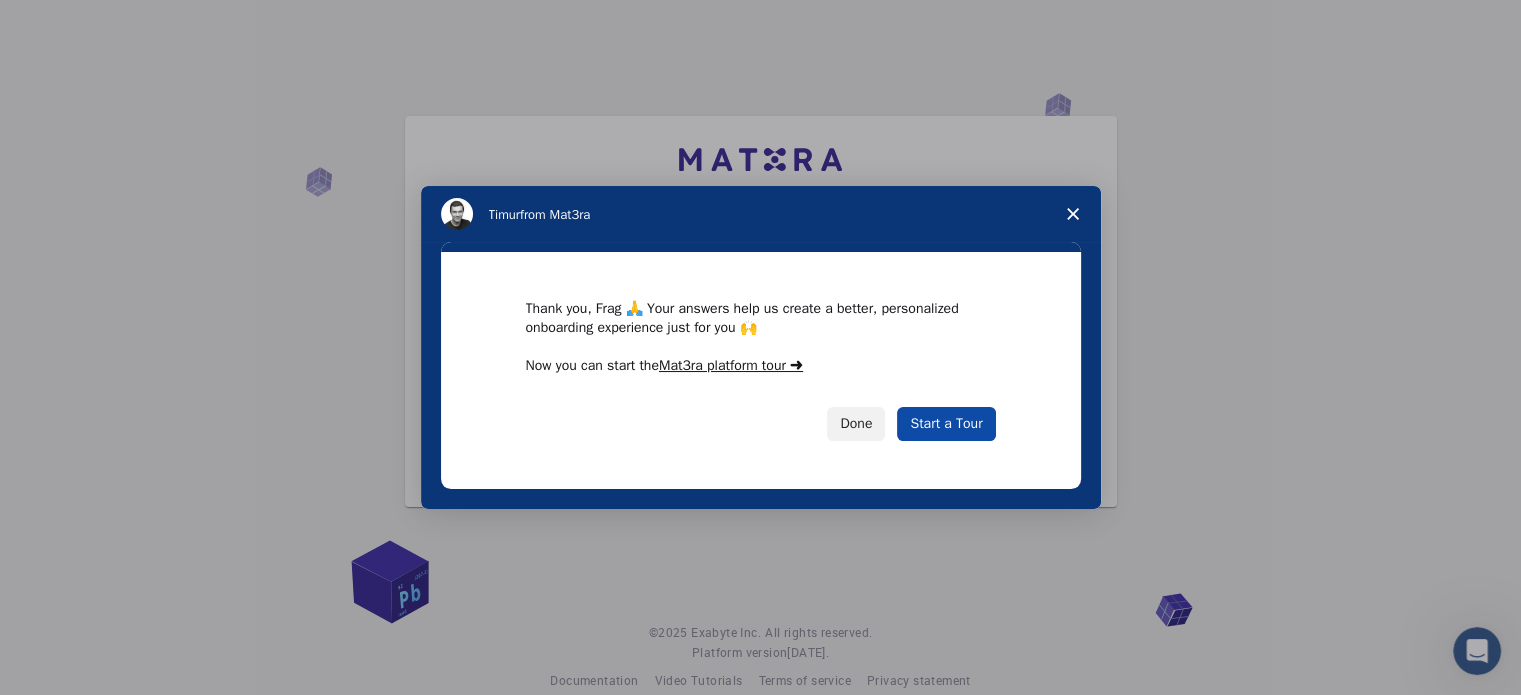 click on "Start a Tour" at bounding box center [946, 424] 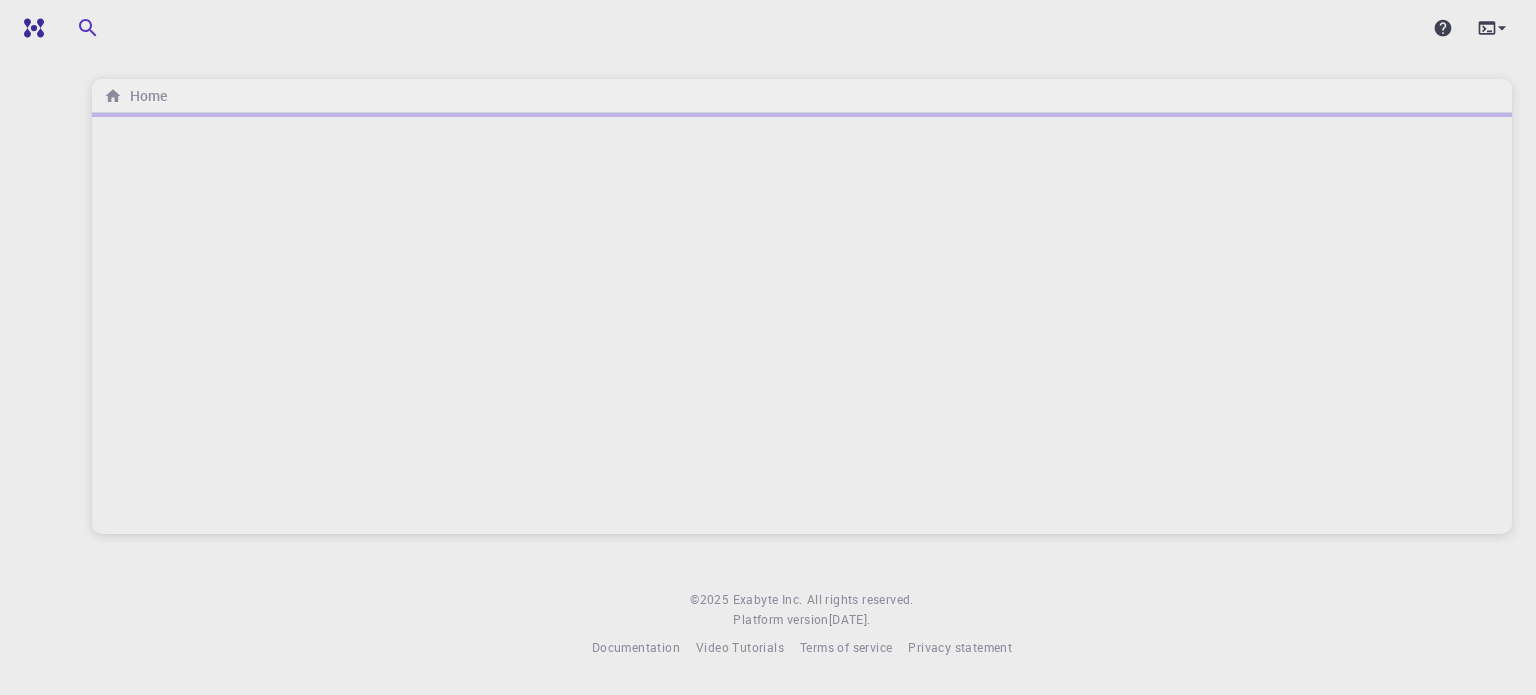 scroll, scrollTop: 0, scrollLeft: 0, axis: both 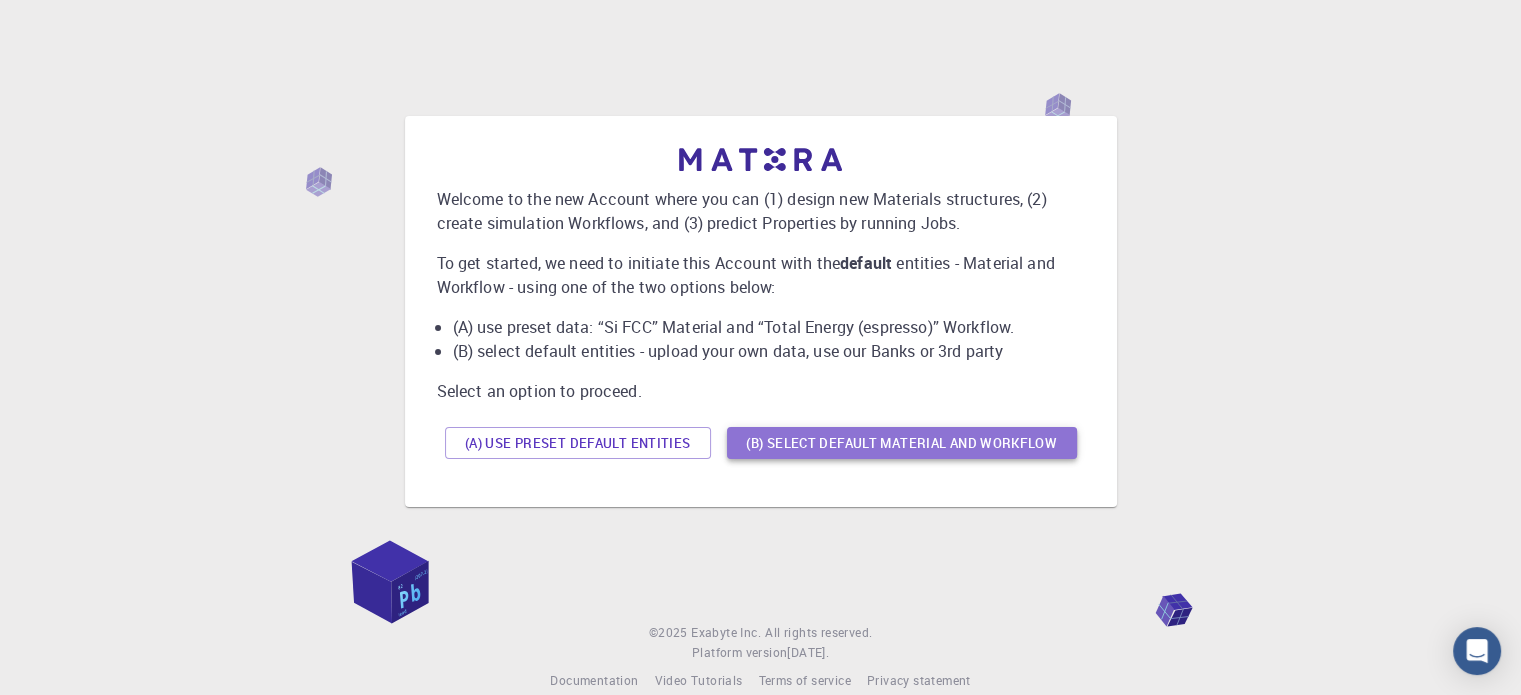 click on "(B) Select default material and workflow" at bounding box center (902, 443) 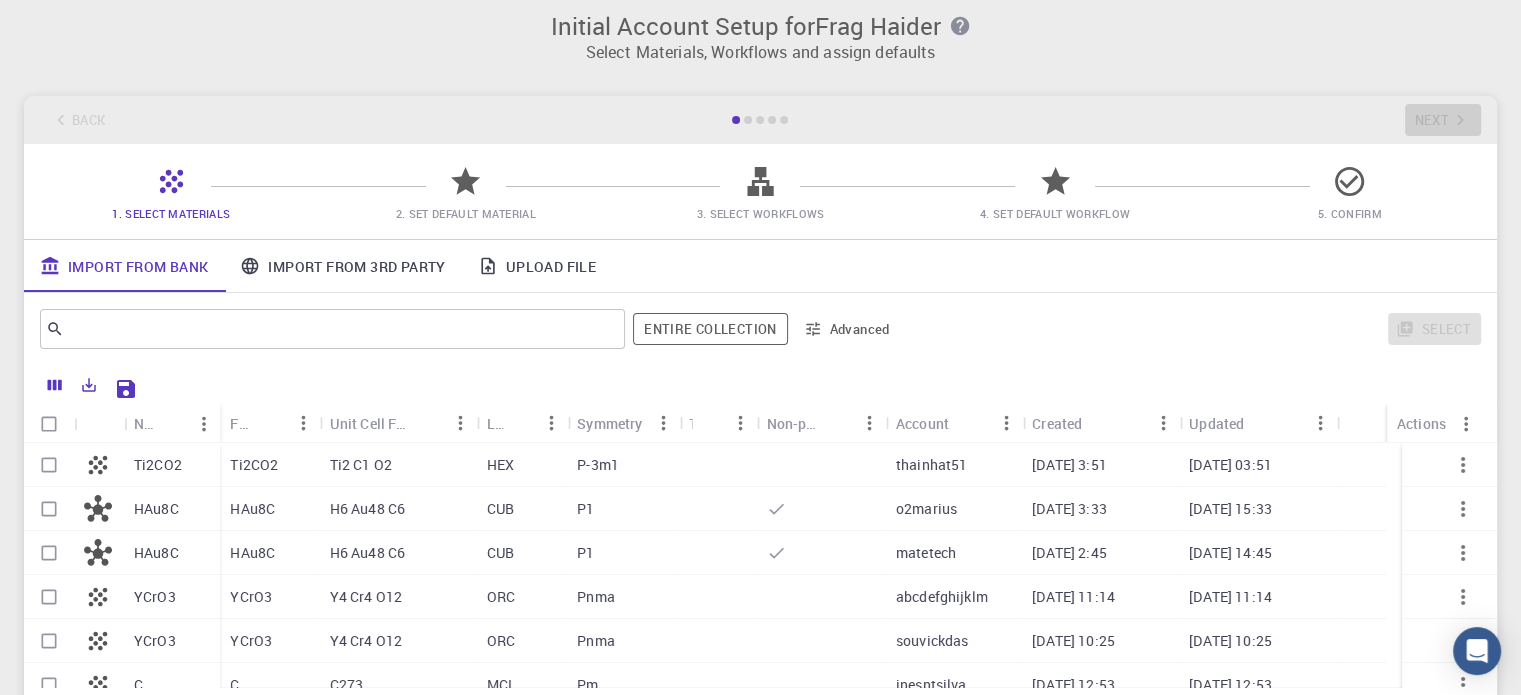 scroll, scrollTop: 0, scrollLeft: 0, axis: both 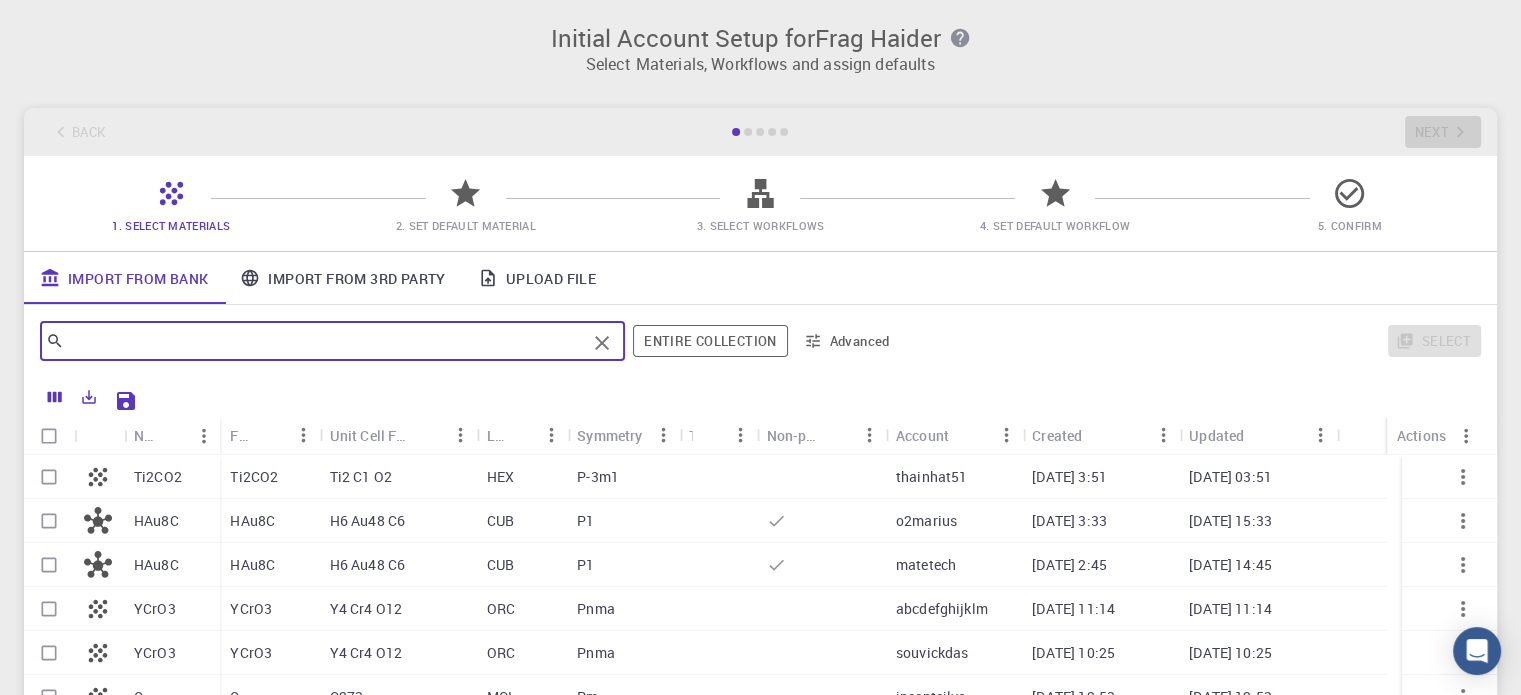 click at bounding box center [325, 341] 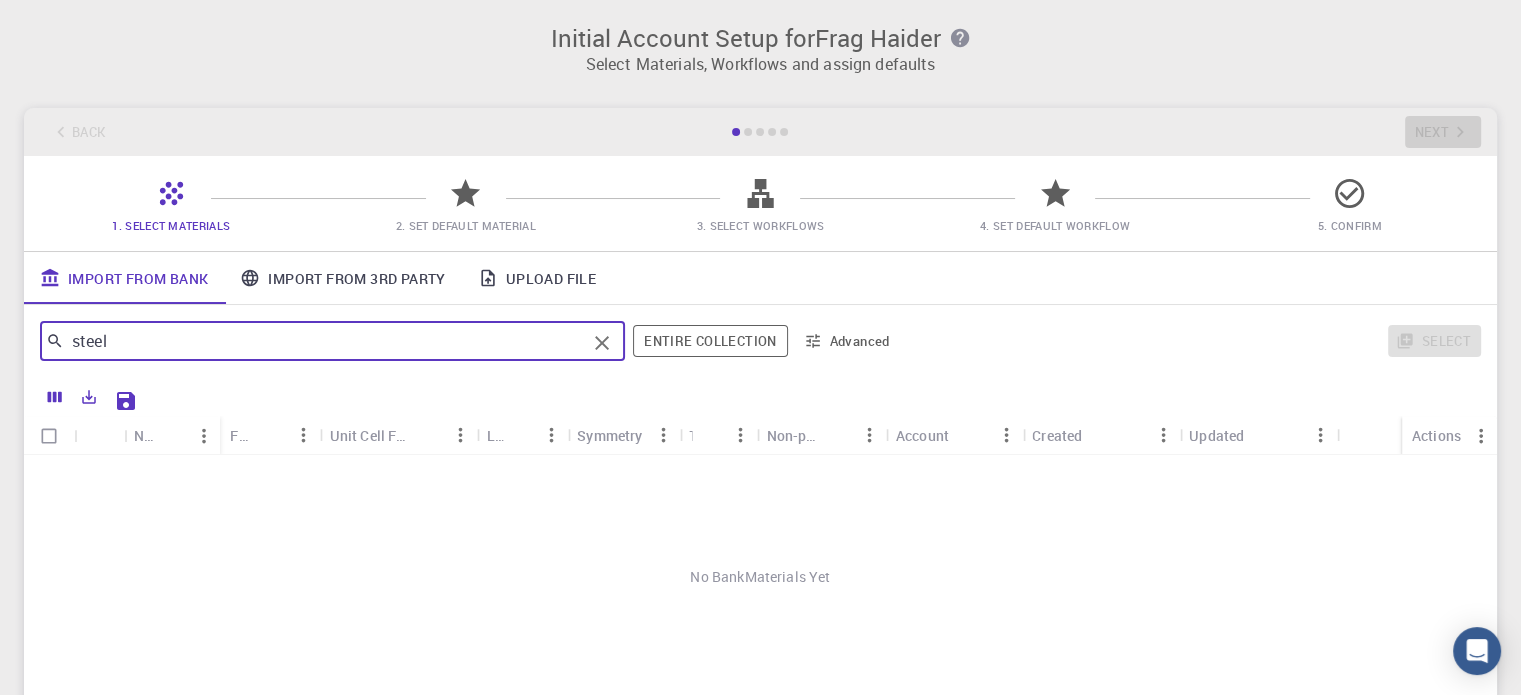 type on "steel" 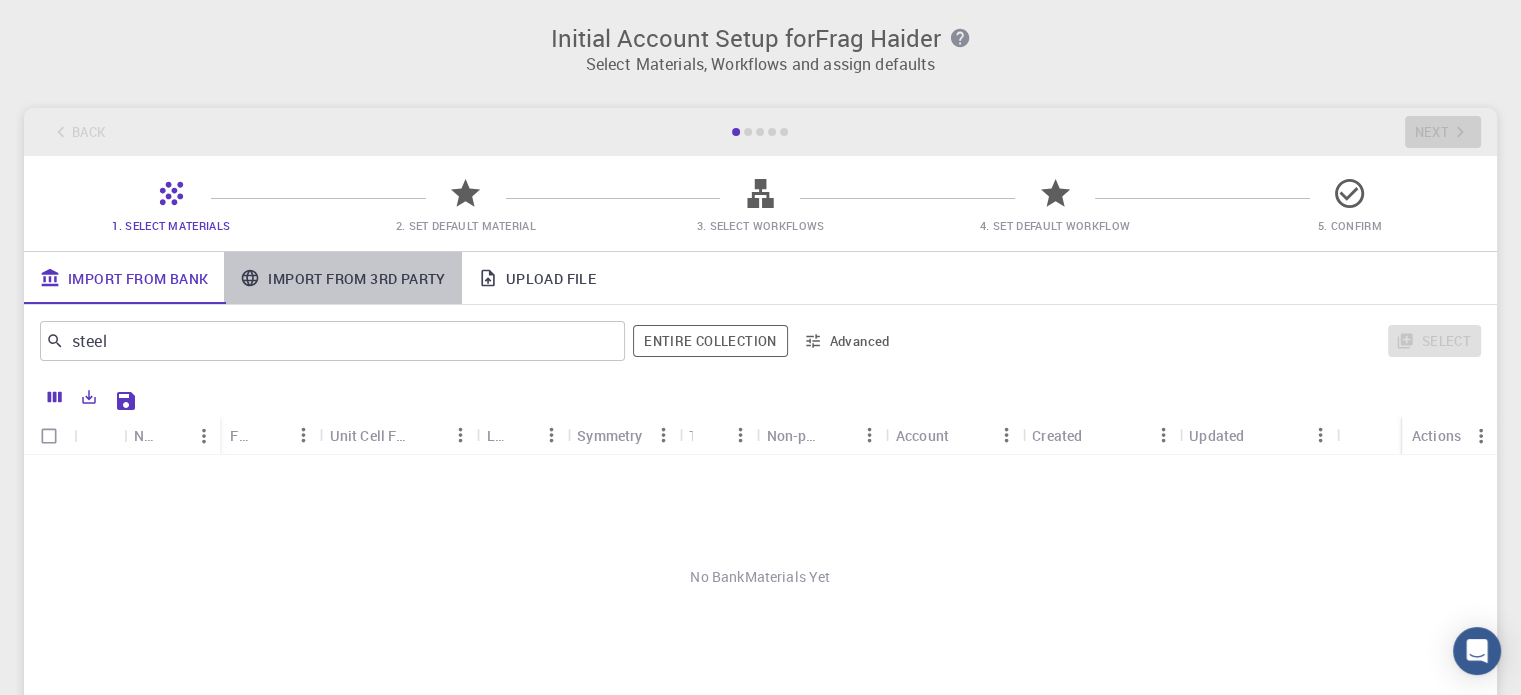 click on "Import From 3rd Party" at bounding box center (342, 278) 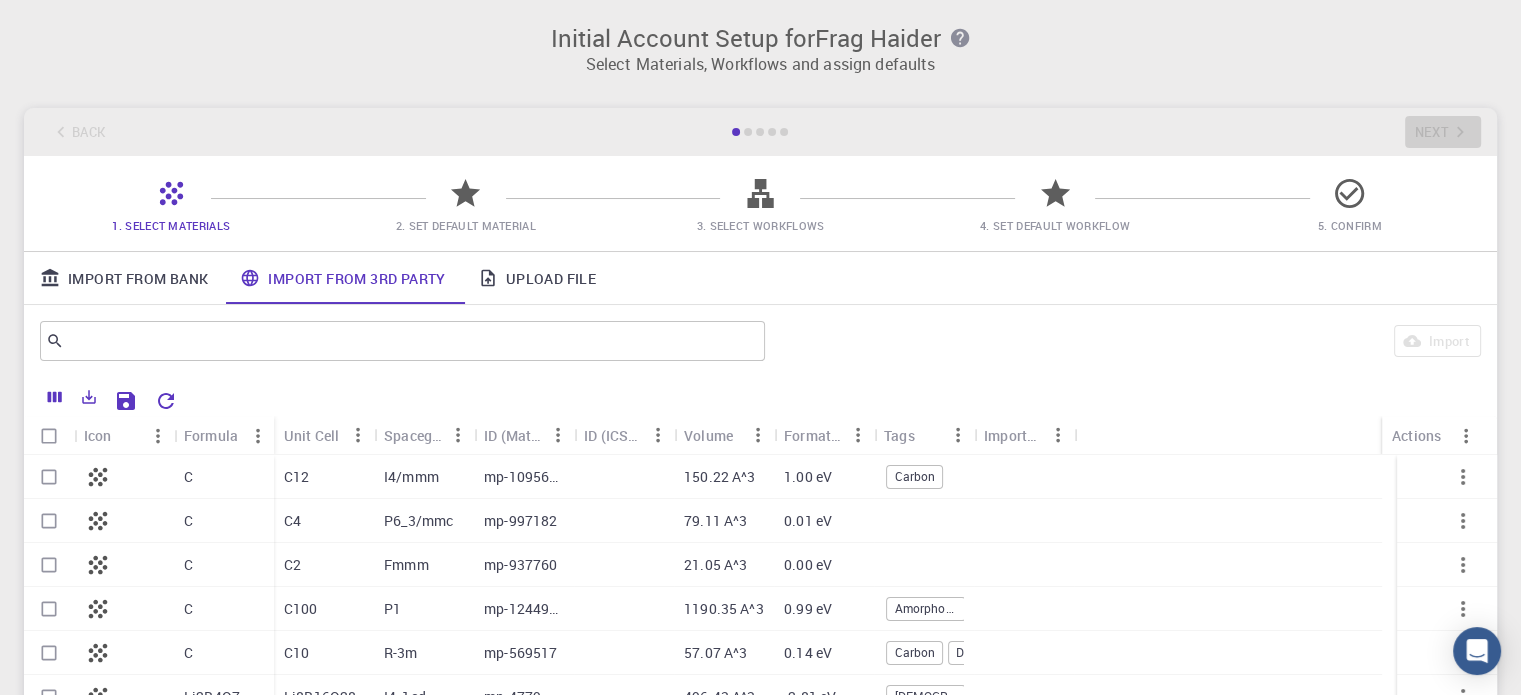 click on "Import From Bank" at bounding box center (124, 278) 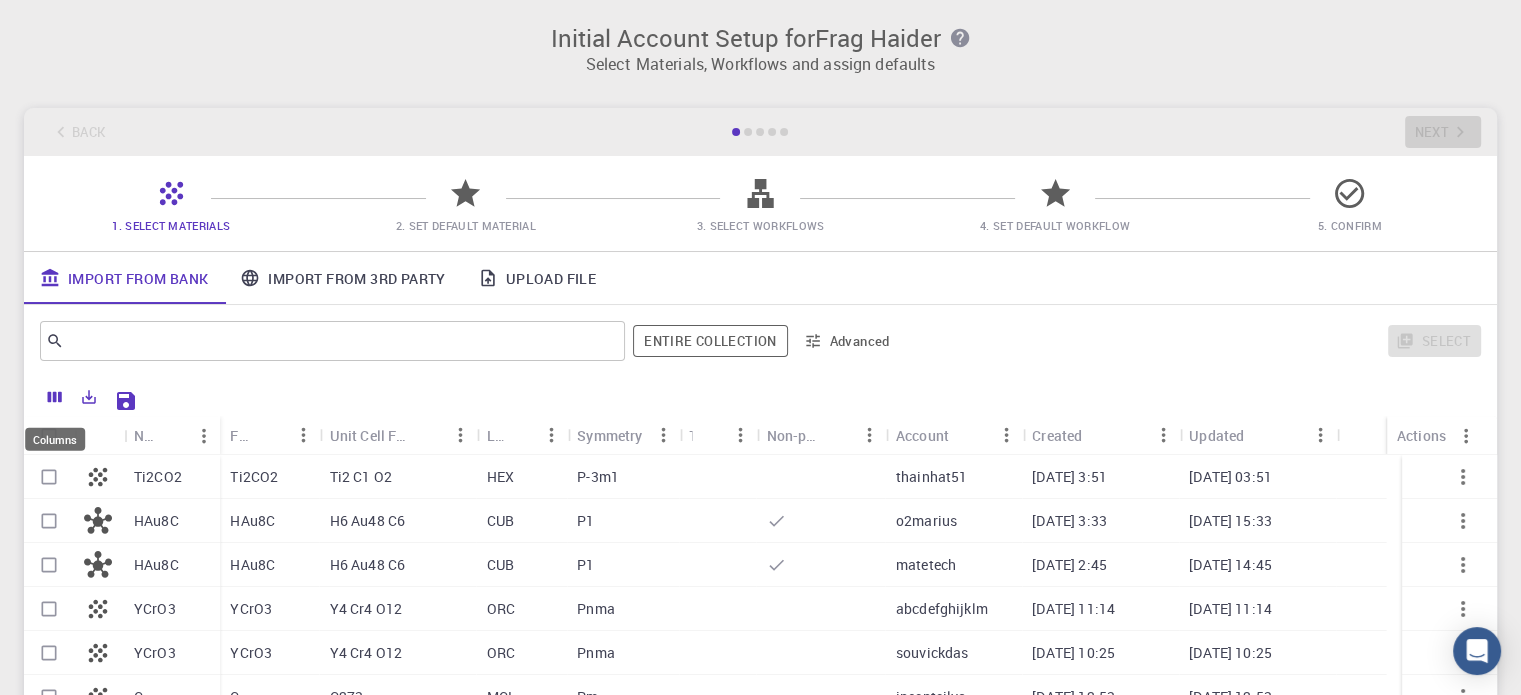 click 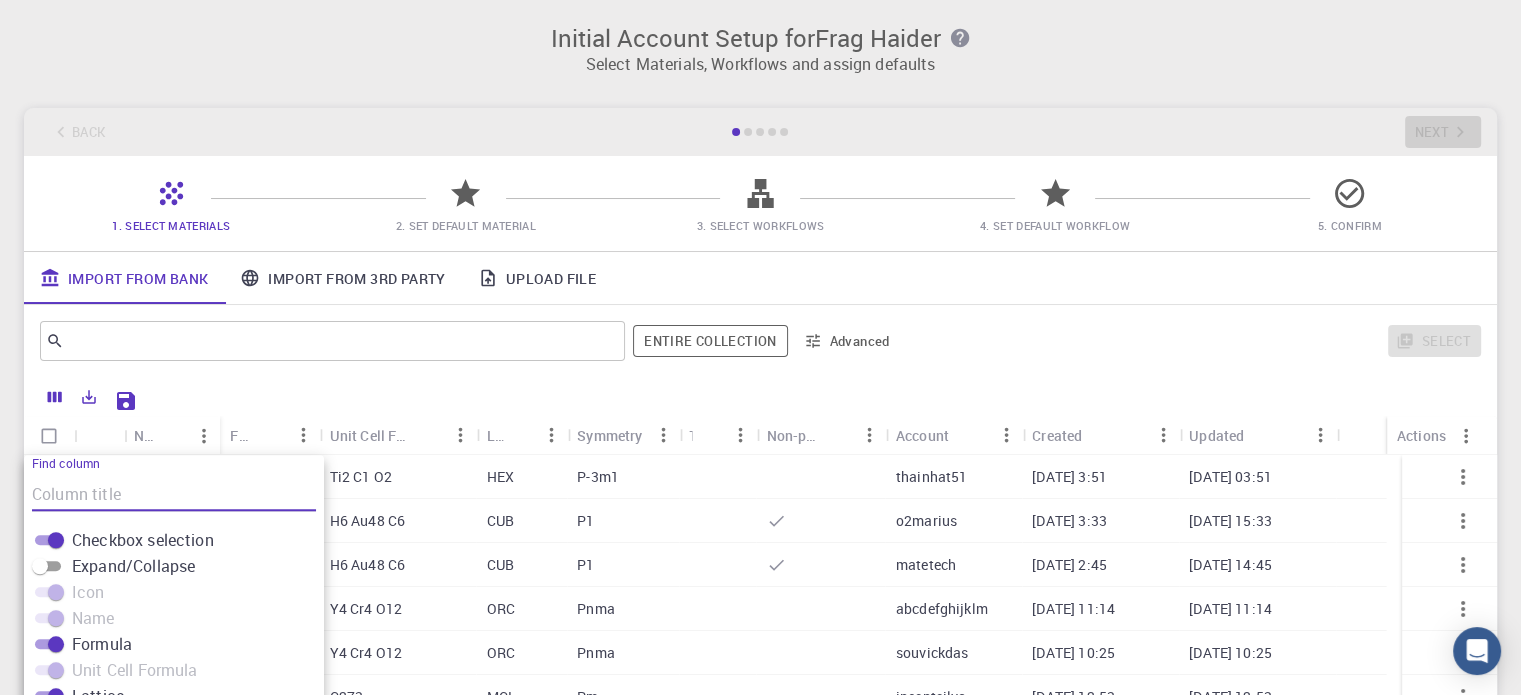 scroll, scrollTop: 210, scrollLeft: 0, axis: vertical 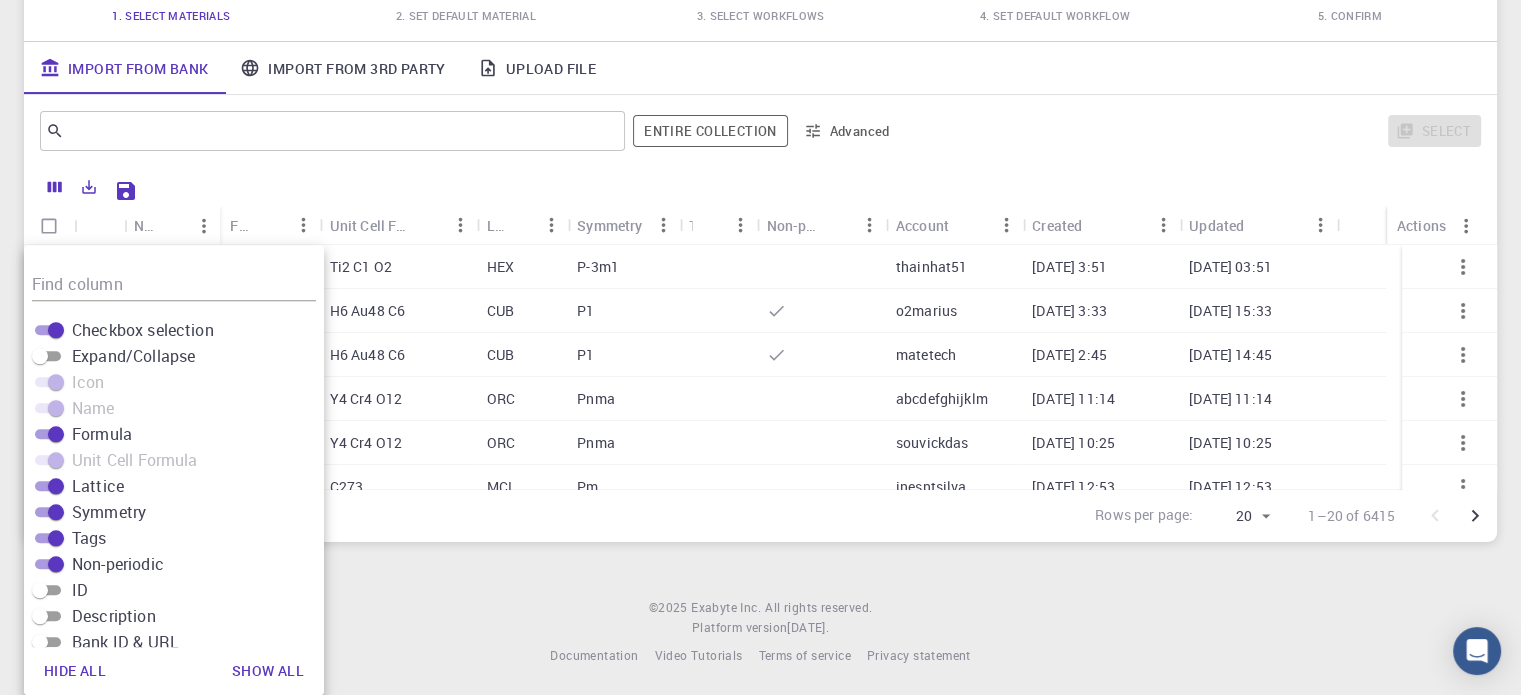 click at bounding box center (760, 186) 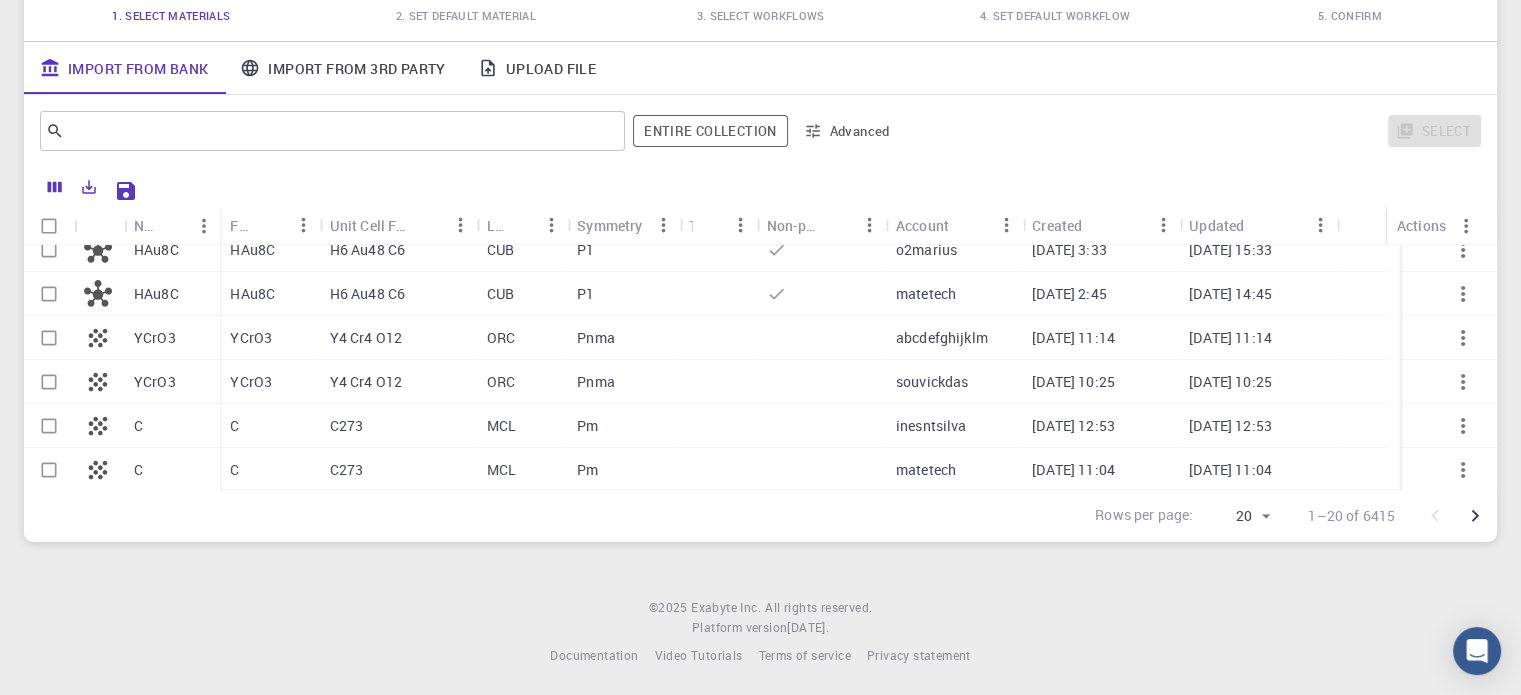 scroll, scrollTop: 0, scrollLeft: 0, axis: both 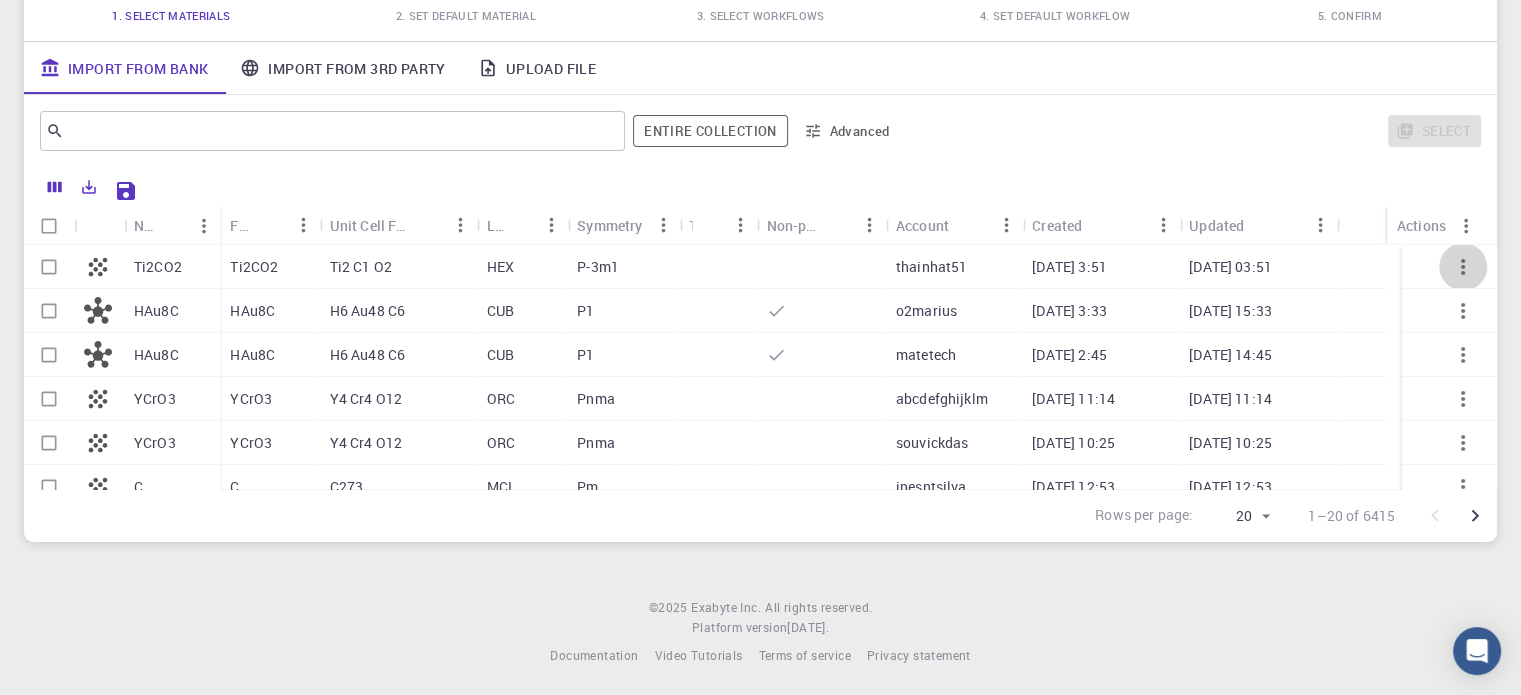 click 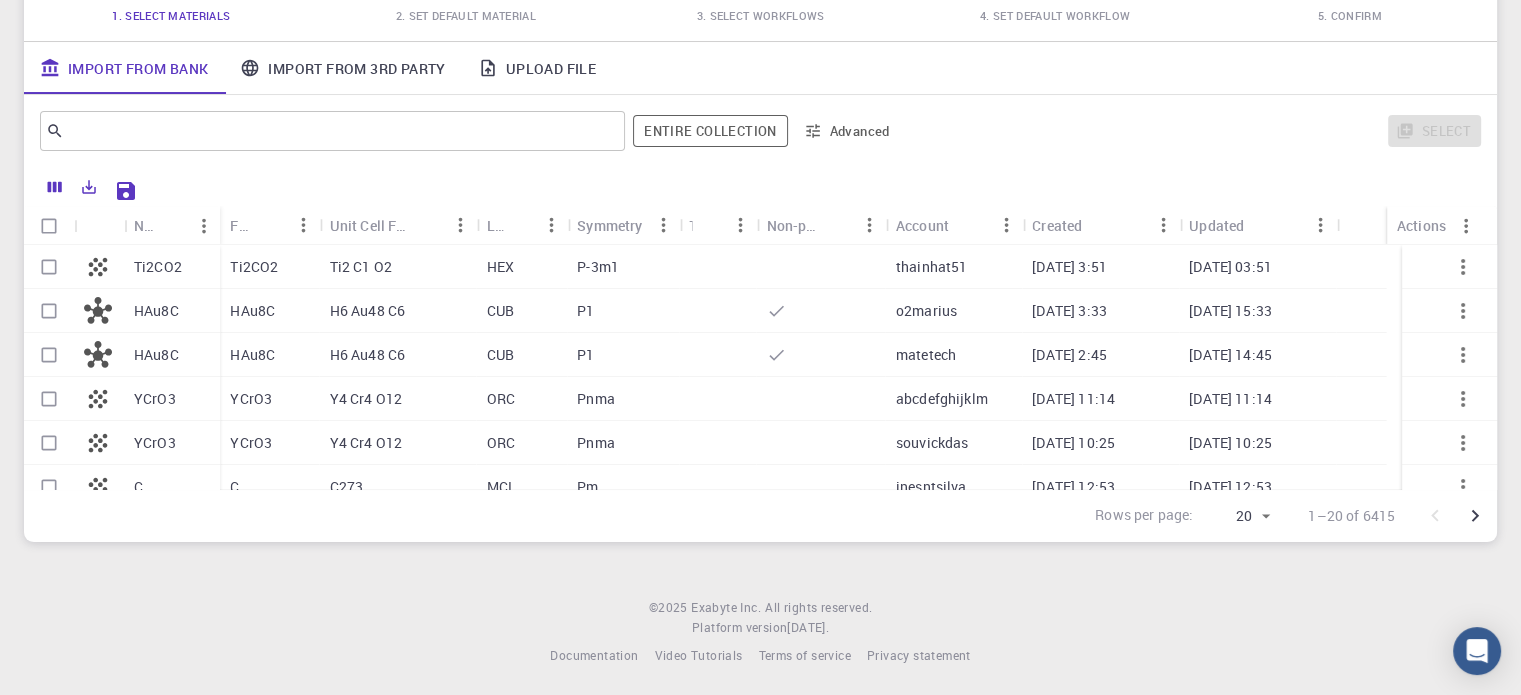 click on "1. Select Materials" at bounding box center (171, 15) 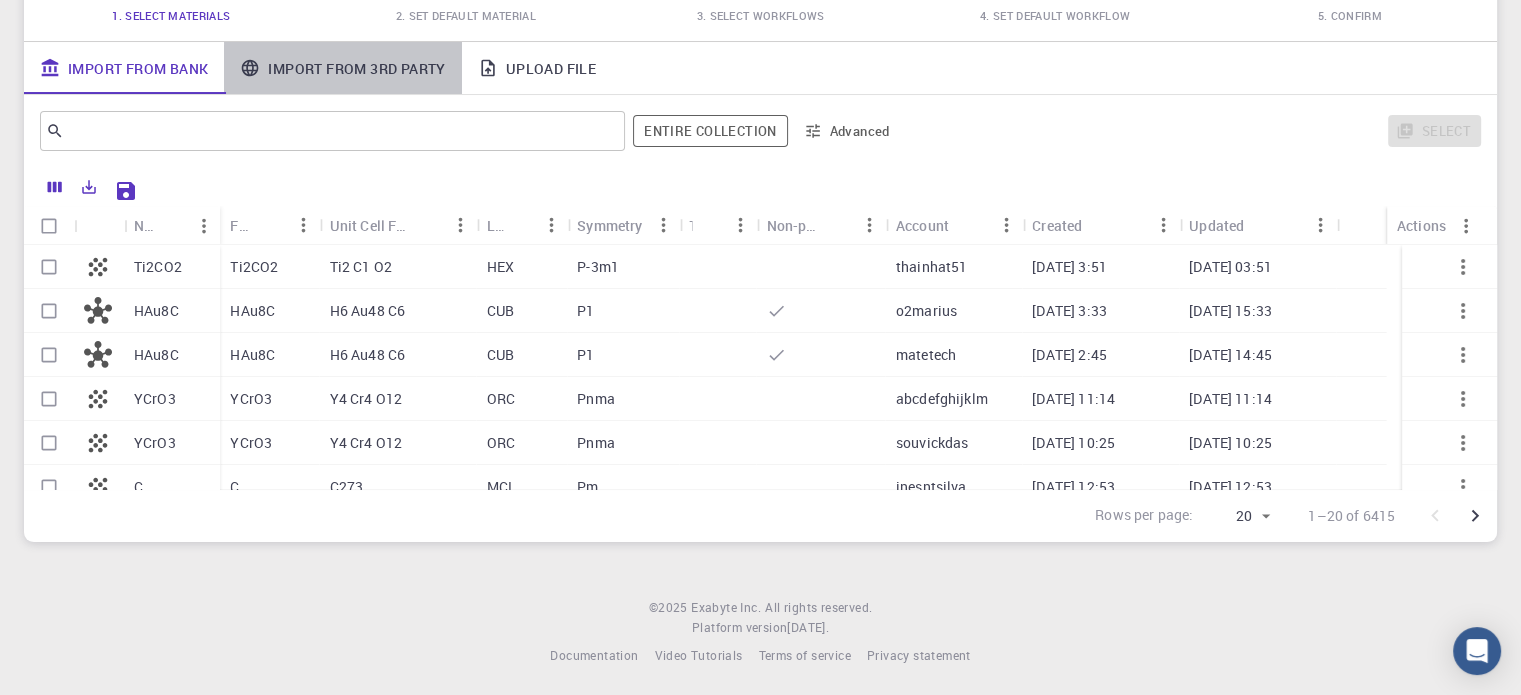 click on "Import From 3rd Party" at bounding box center (342, 68) 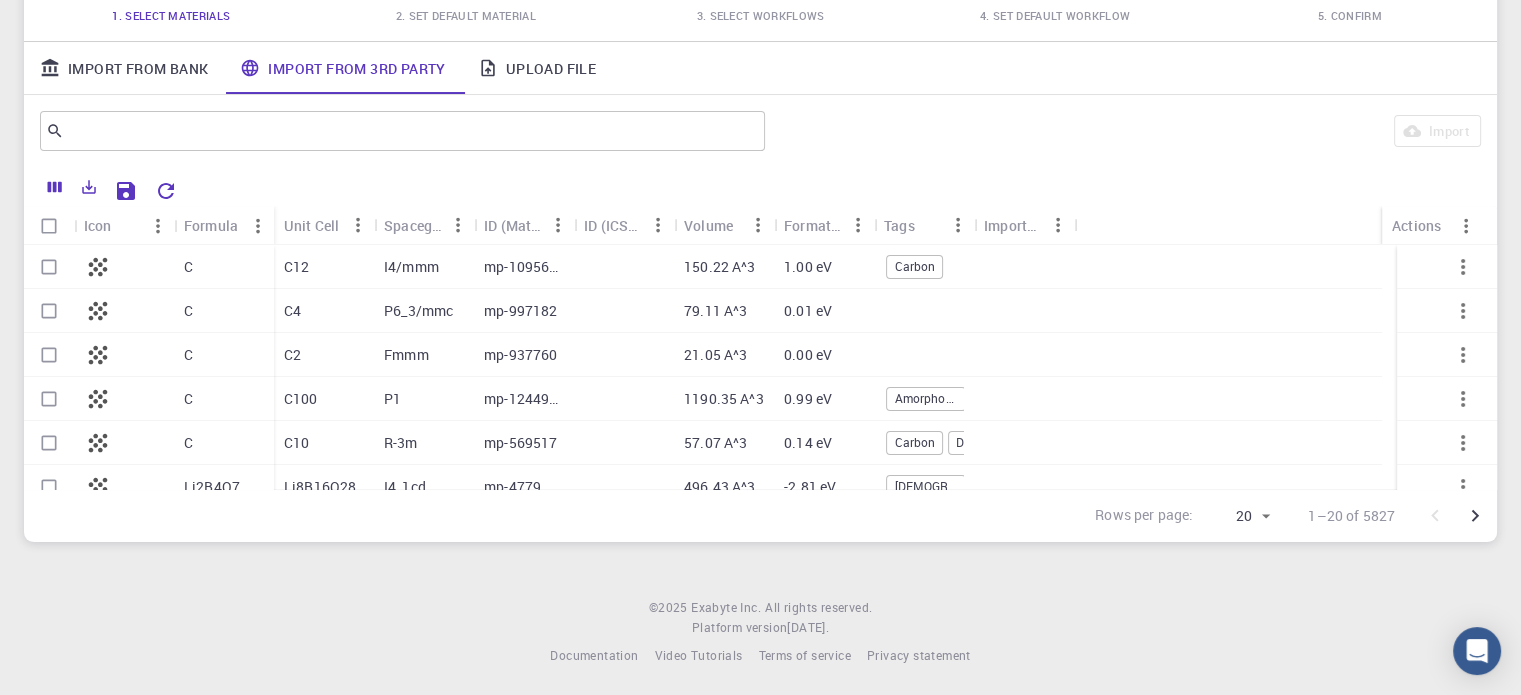 click on "C" at bounding box center (188, 267) 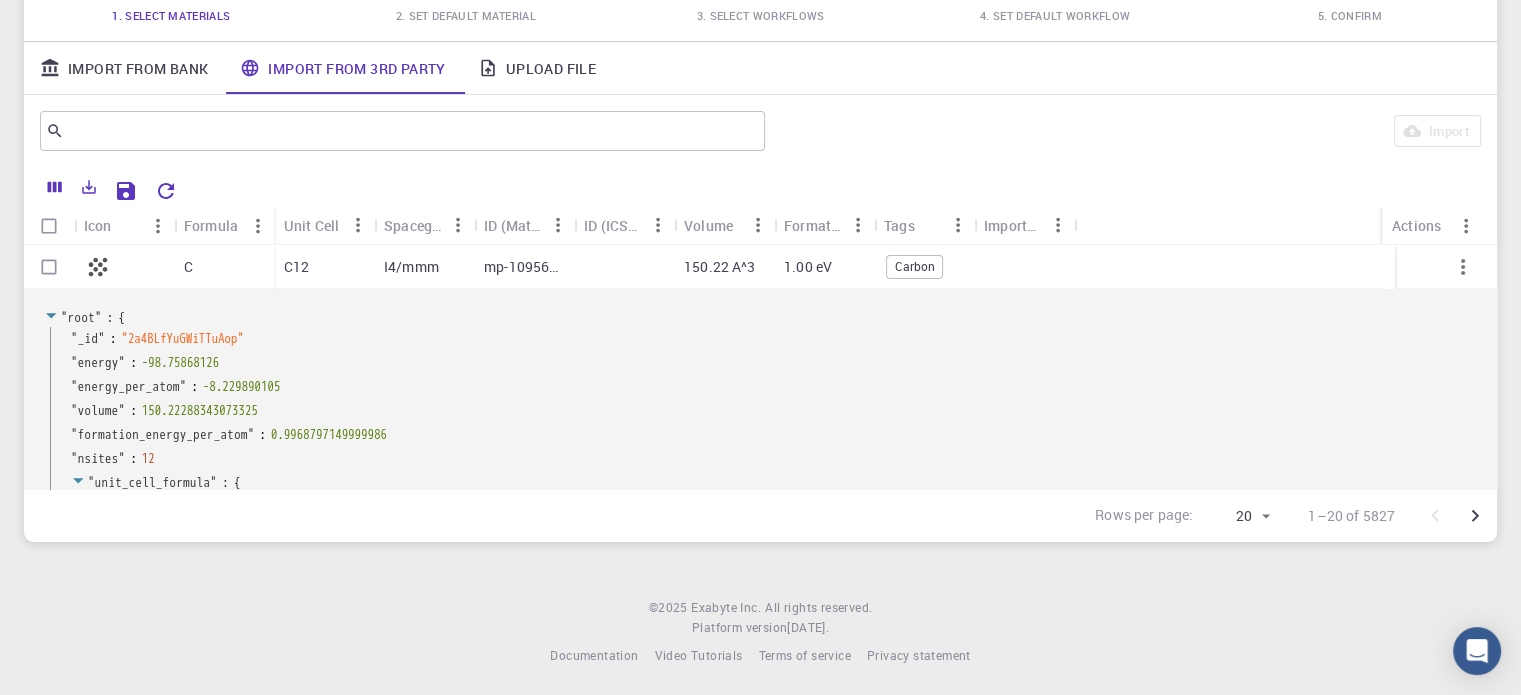 click on "C" at bounding box center (188, 267) 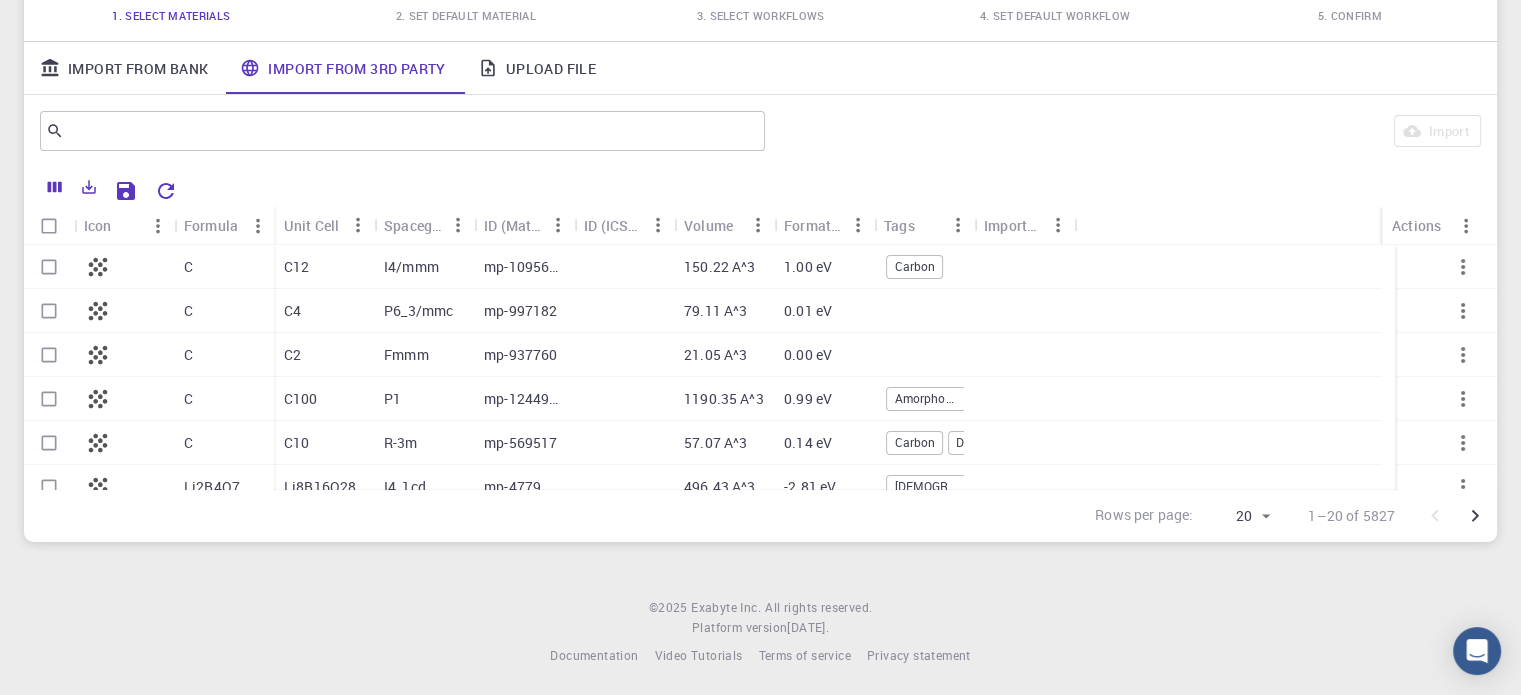click on "2. Set Default Material" at bounding box center [466, 15] 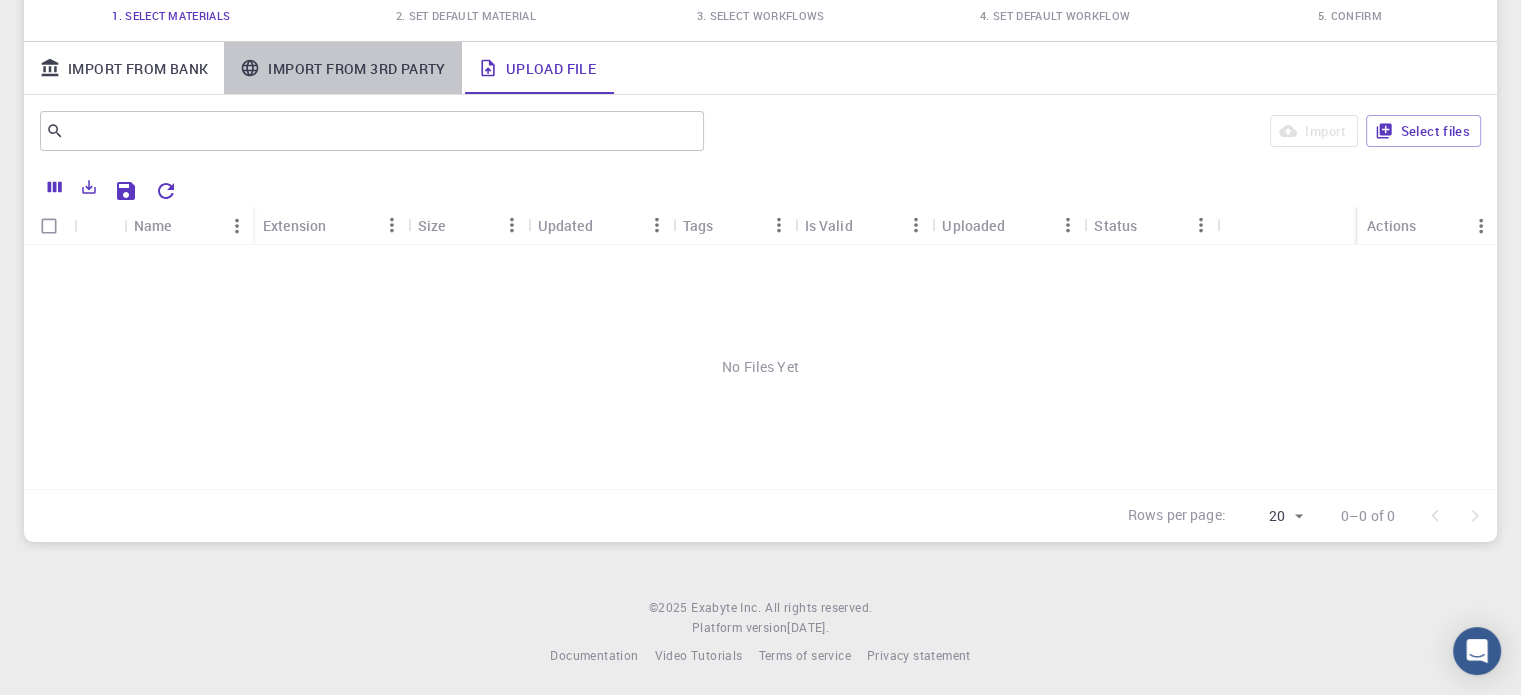 click on "Import From 3rd Party" at bounding box center (342, 68) 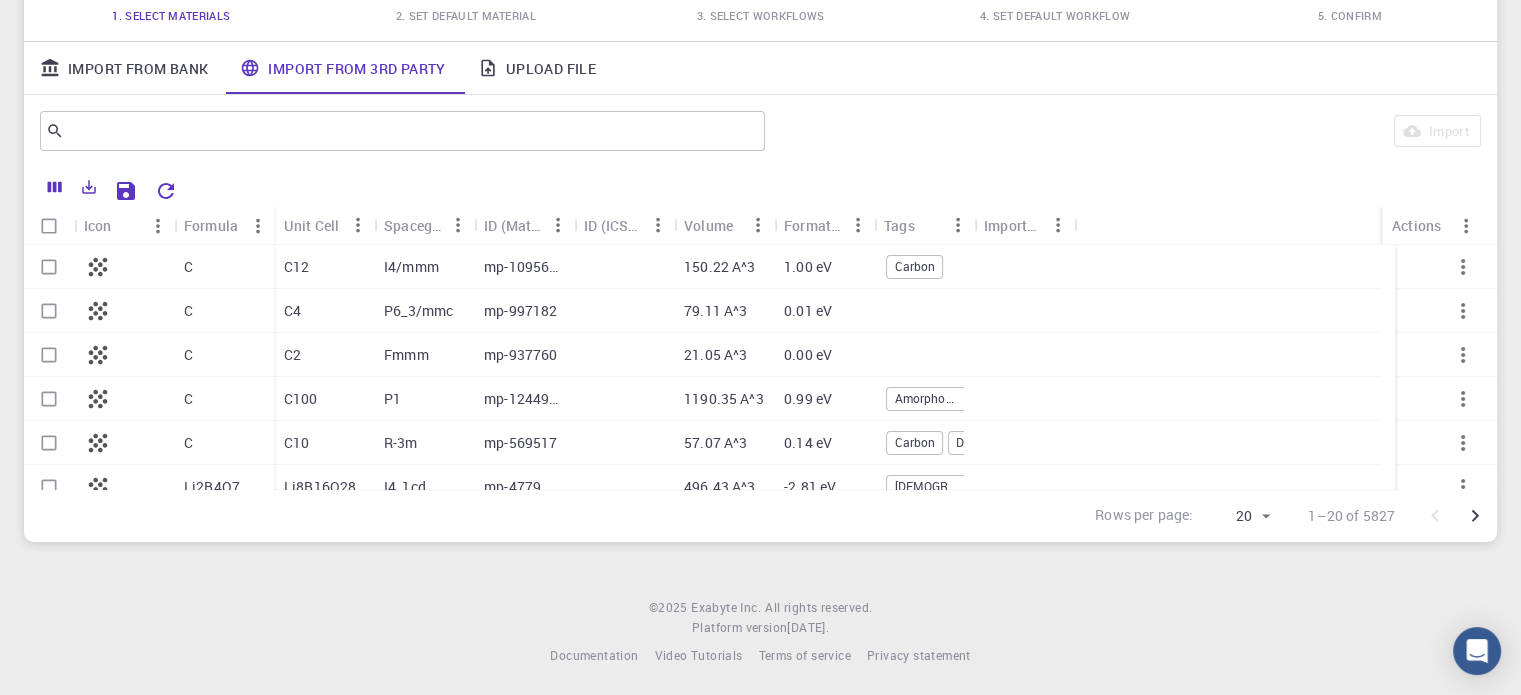 click on "Carbon" at bounding box center [914, 266] 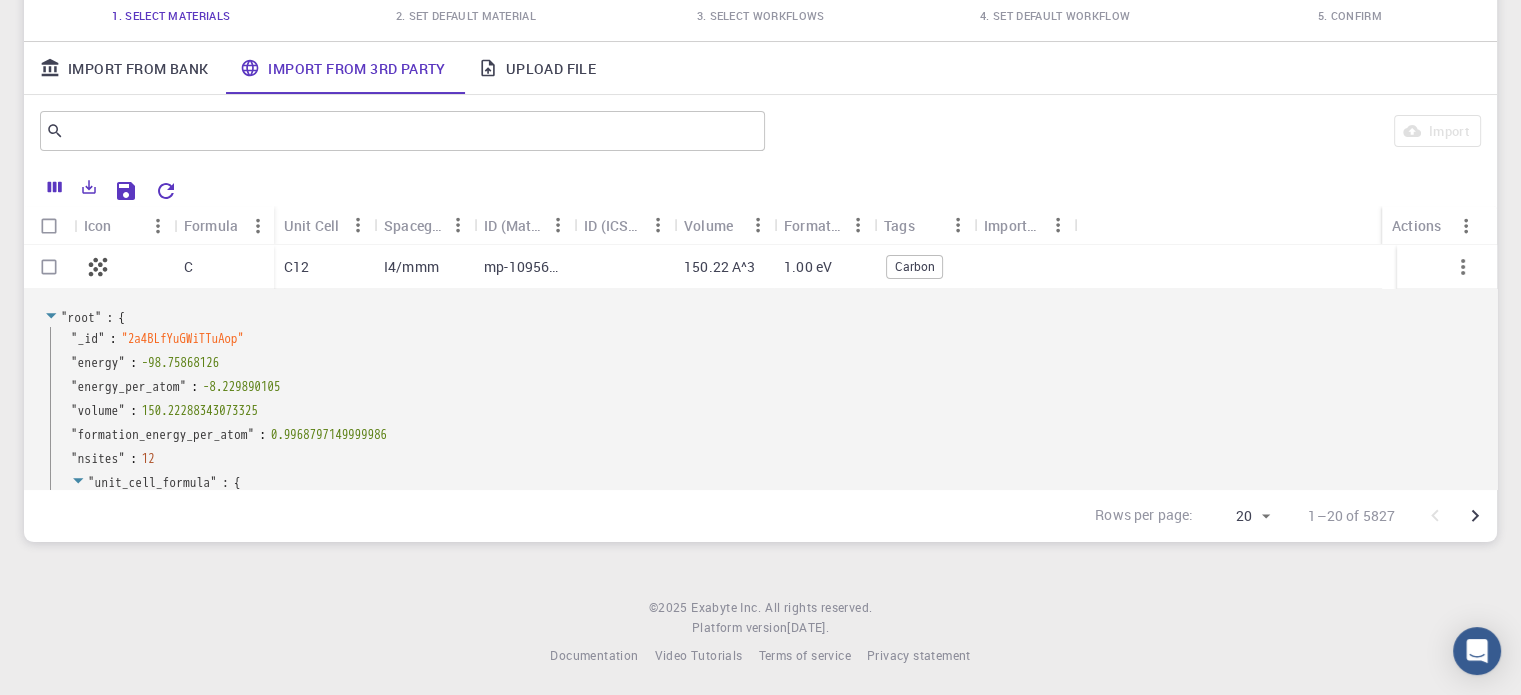 click on "Carbon" at bounding box center (914, 266) 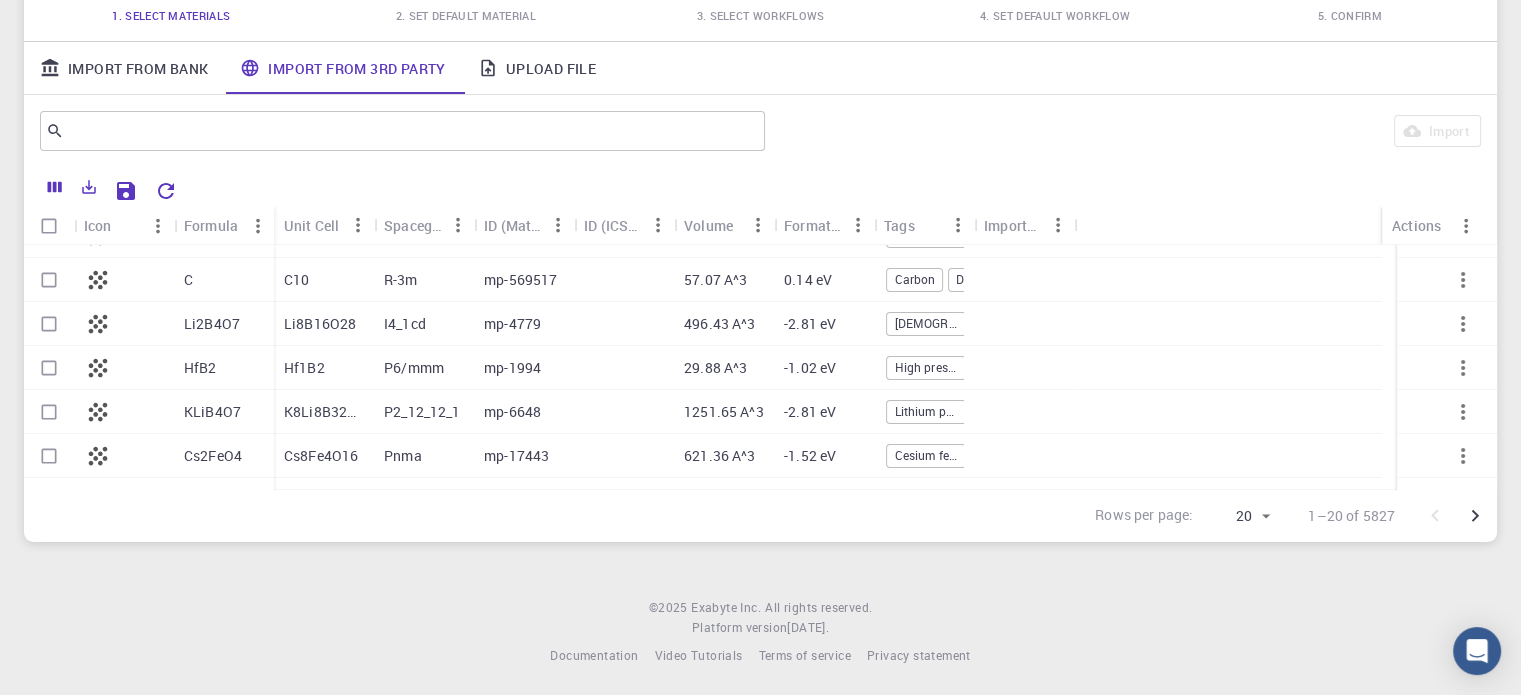 scroll, scrollTop: 166, scrollLeft: 0, axis: vertical 